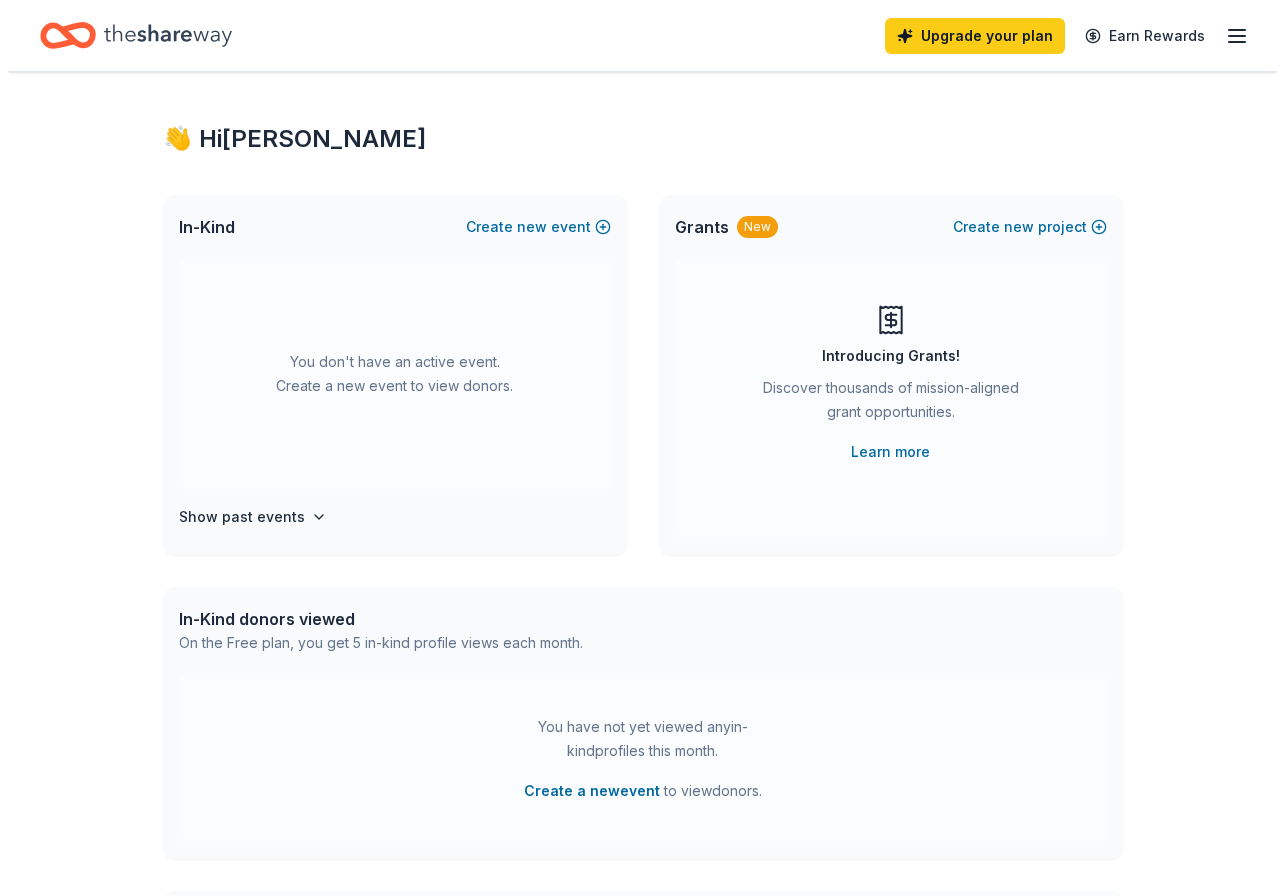 scroll, scrollTop: 0, scrollLeft: 0, axis: both 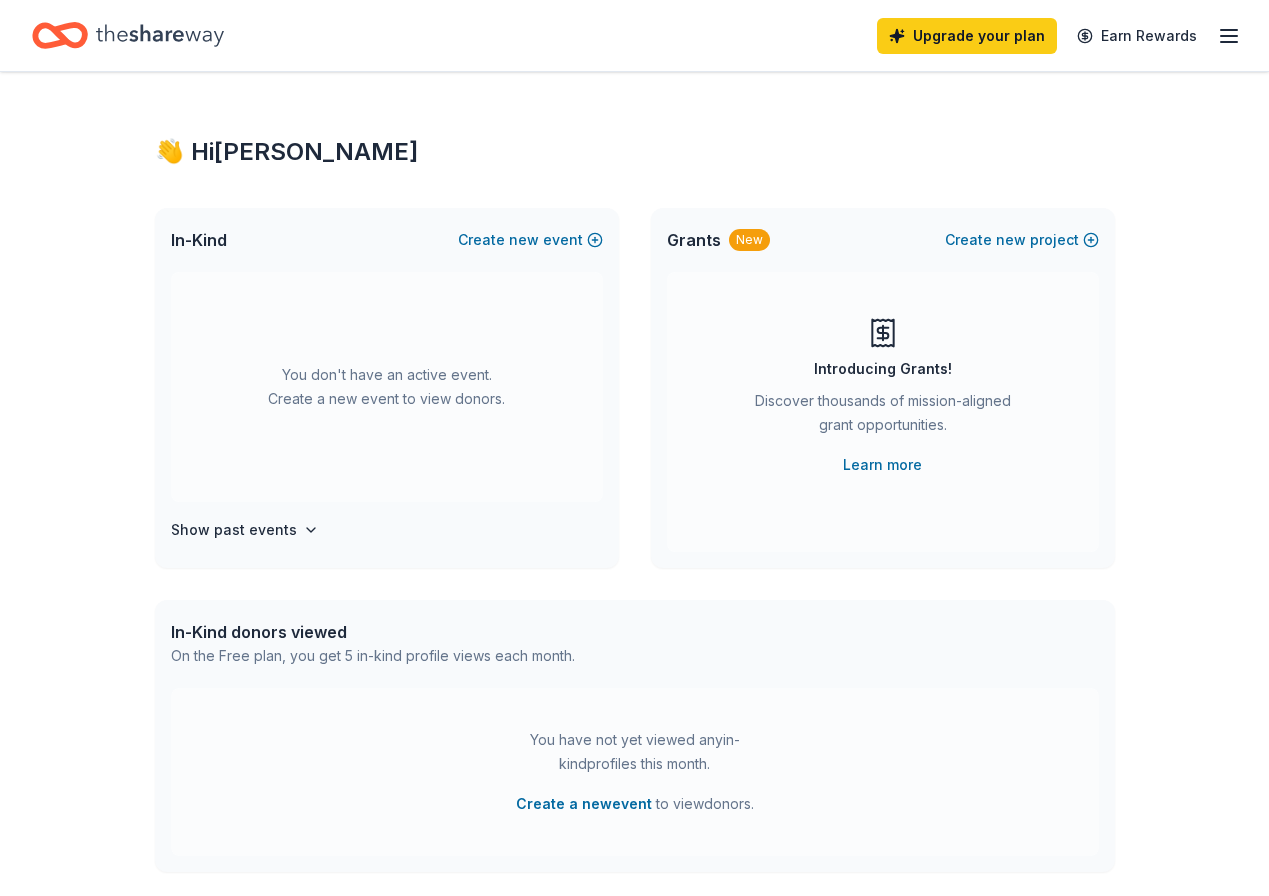 click 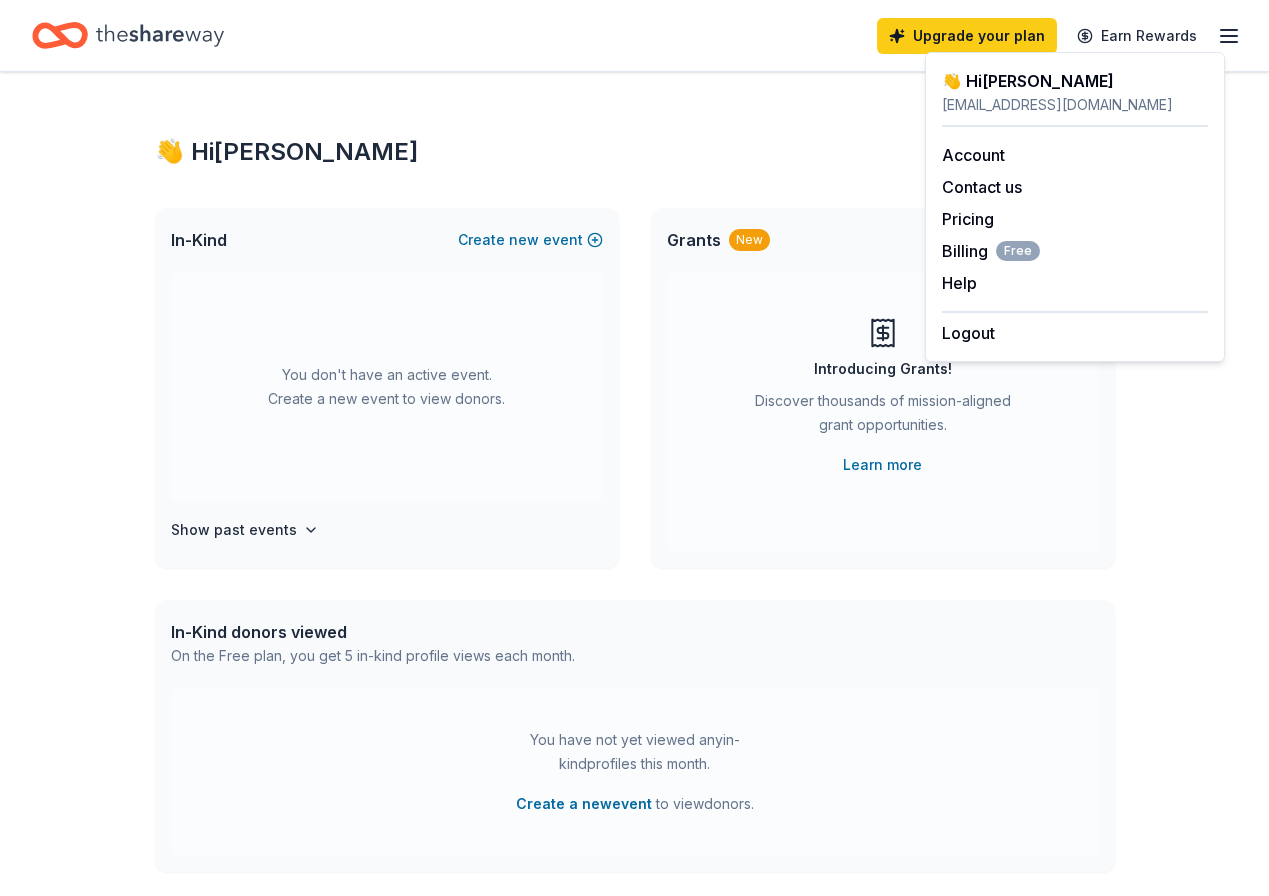 click on "👋 Hi  Tara In-Kind Create  new  event   You don't have an active event. Create a new event to view donors. Show past events Grants New Create  new  project   Introducing Grants! Discover thousands of mission-aligned grant opportunities. Learn more In-Kind donors viewed On the Free plan, you get 5 in-kind profile views each month. You have not yet viewed any  in-kind  profiles this month. Create a new  event   to view  donors . Grants viewed On the Free plan, you get 5 grant profile views each month. You have not yet viewed any  grant  profiles this month. Create a new  project   to view  grants ." at bounding box center [635, 656] 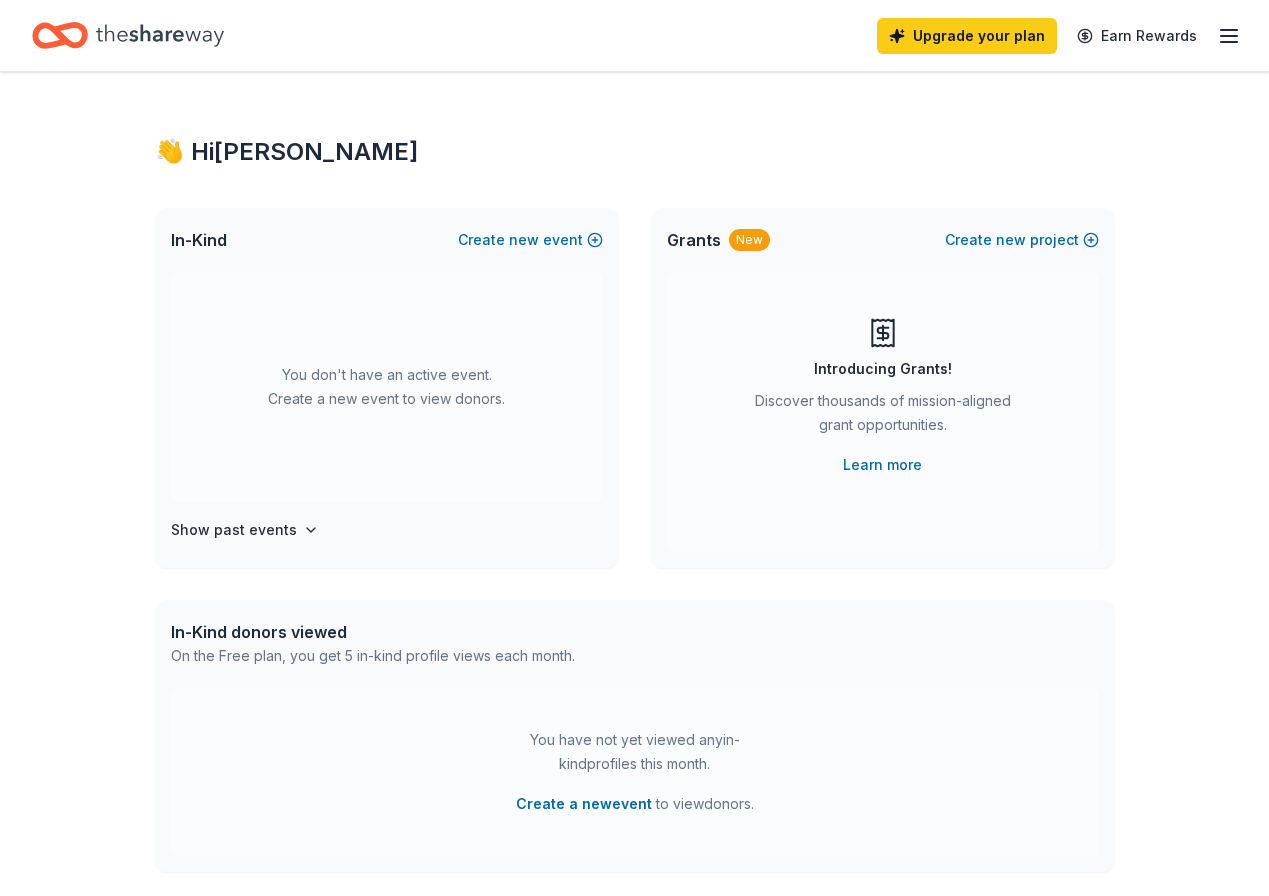 click 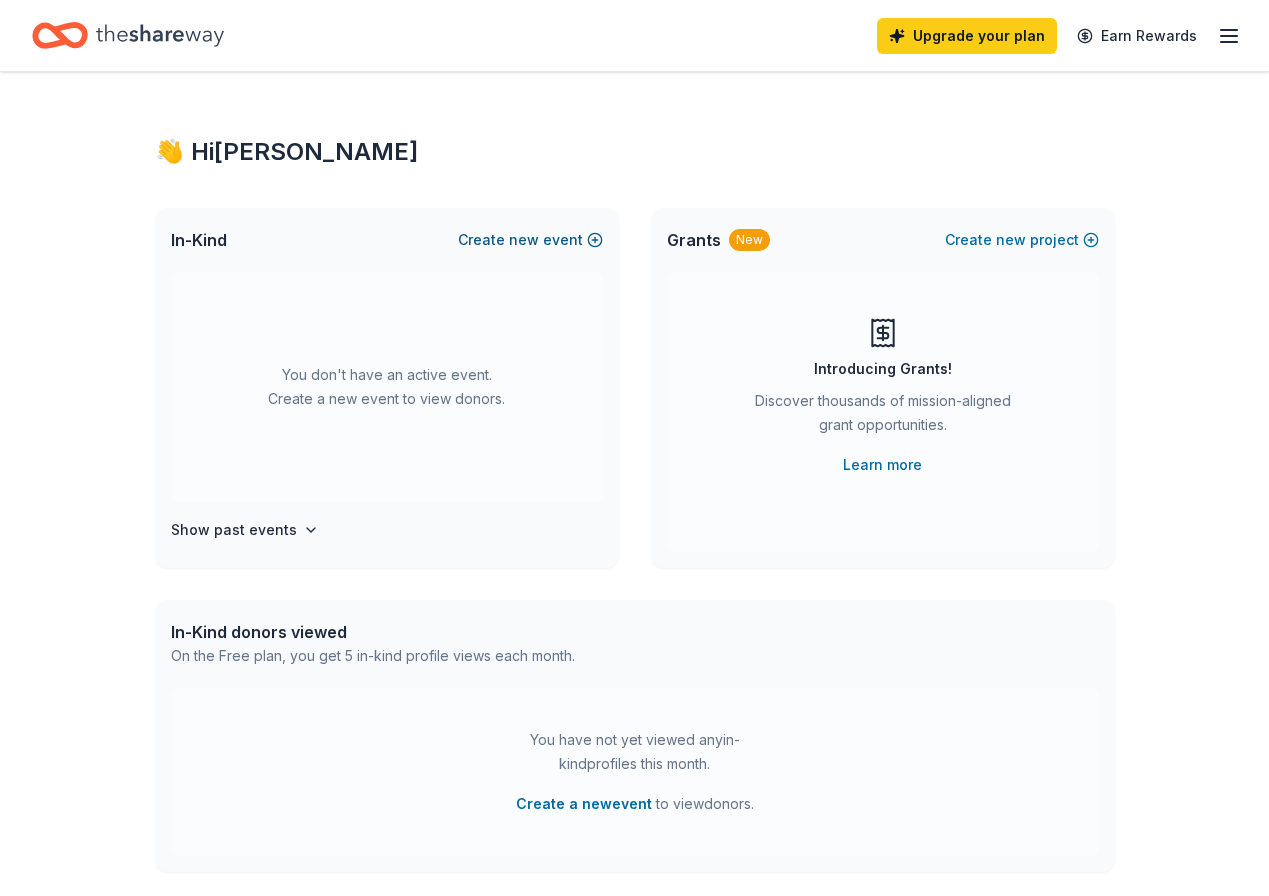 click on "Create  new  event" at bounding box center [530, 240] 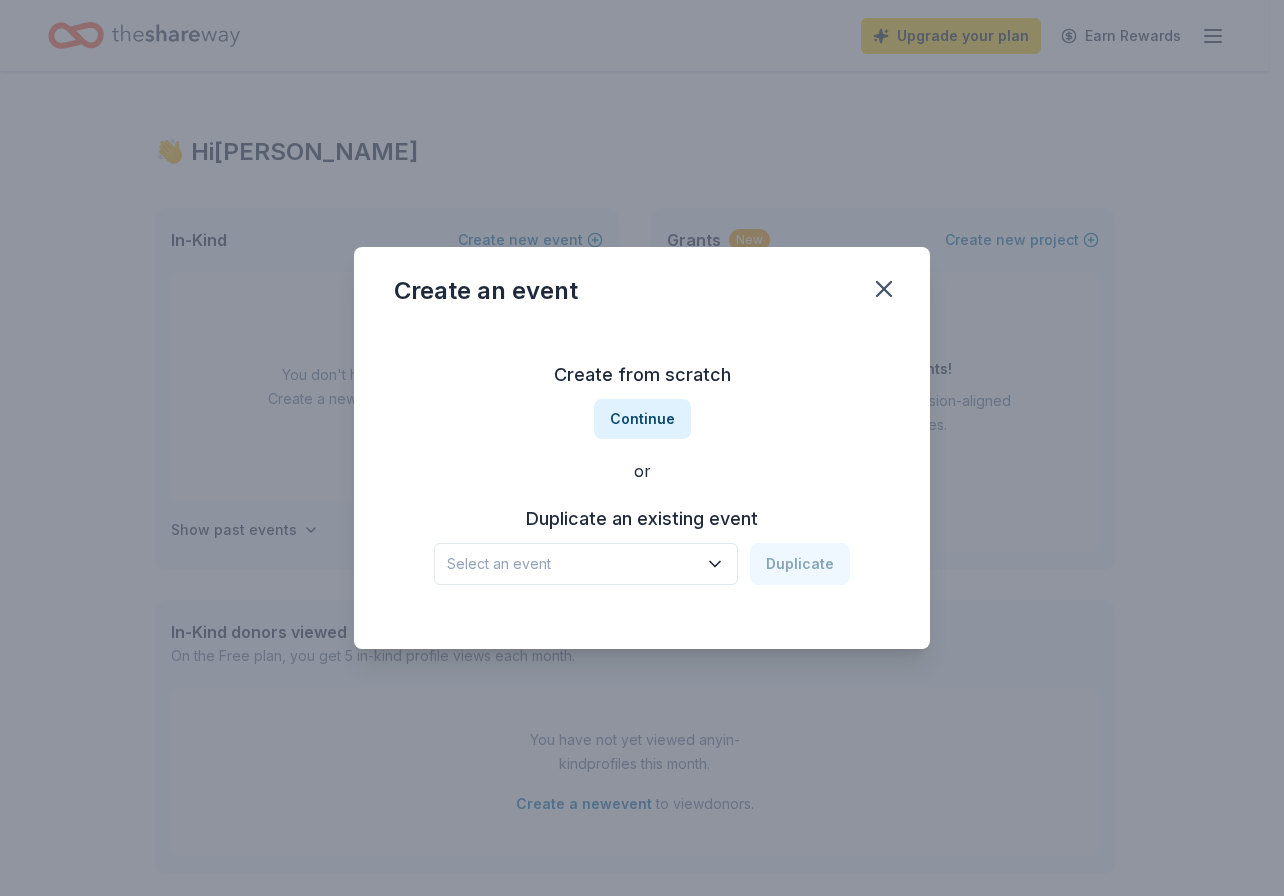 click 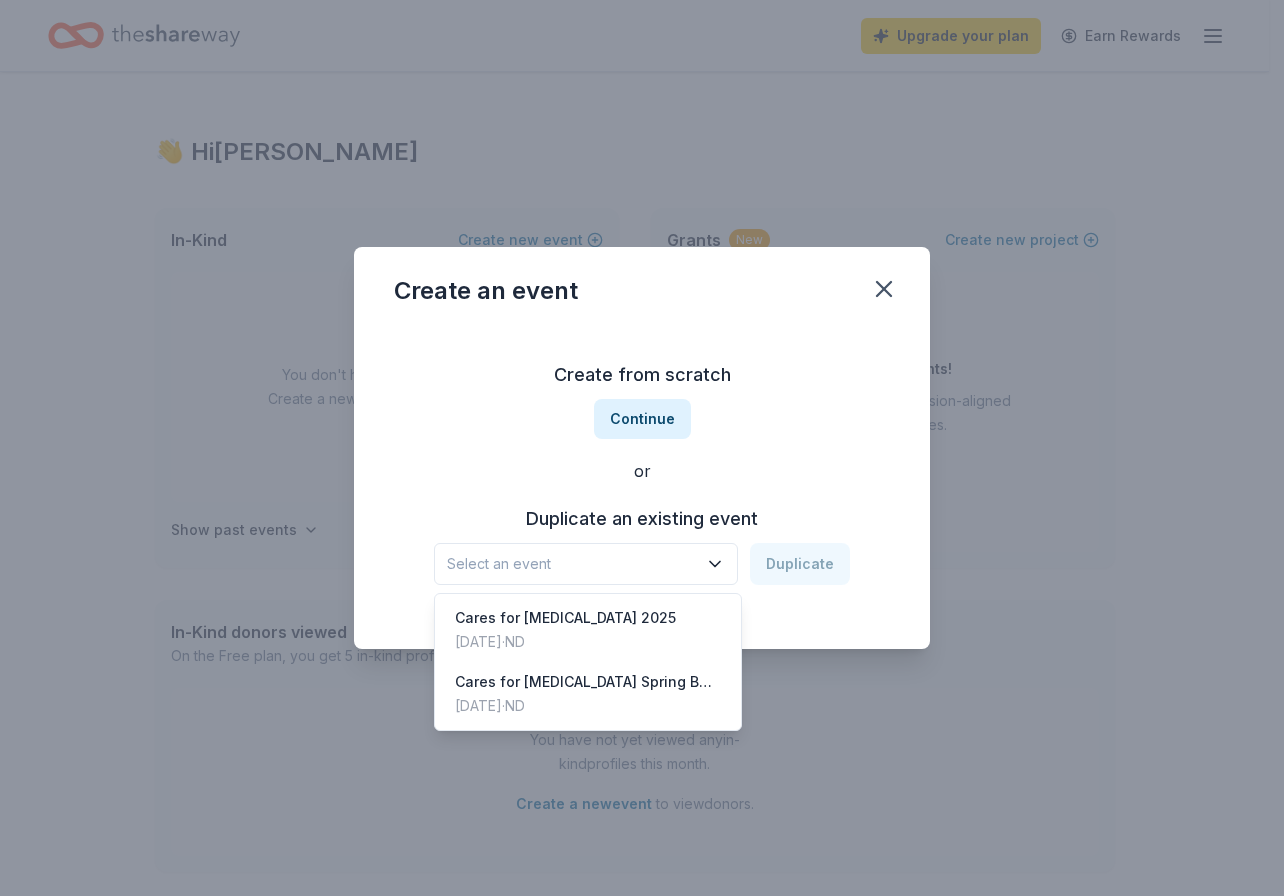 click on "Create an event Create from scratch Continue or Duplicate an existing event Select an event Duplicate" at bounding box center (642, 448) 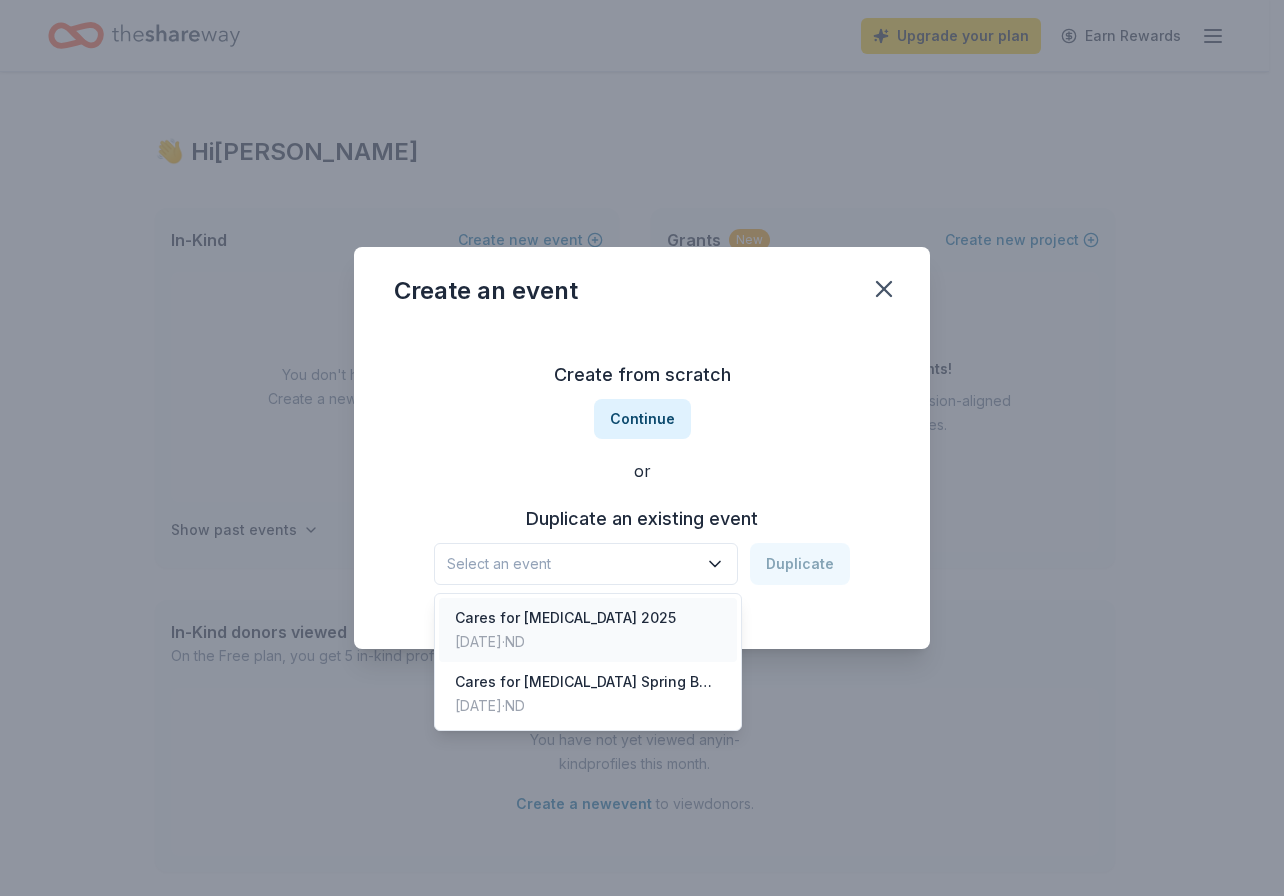 click on "Cares for [MEDICAL_DATA] 2025" at bounding box center [565, 618] 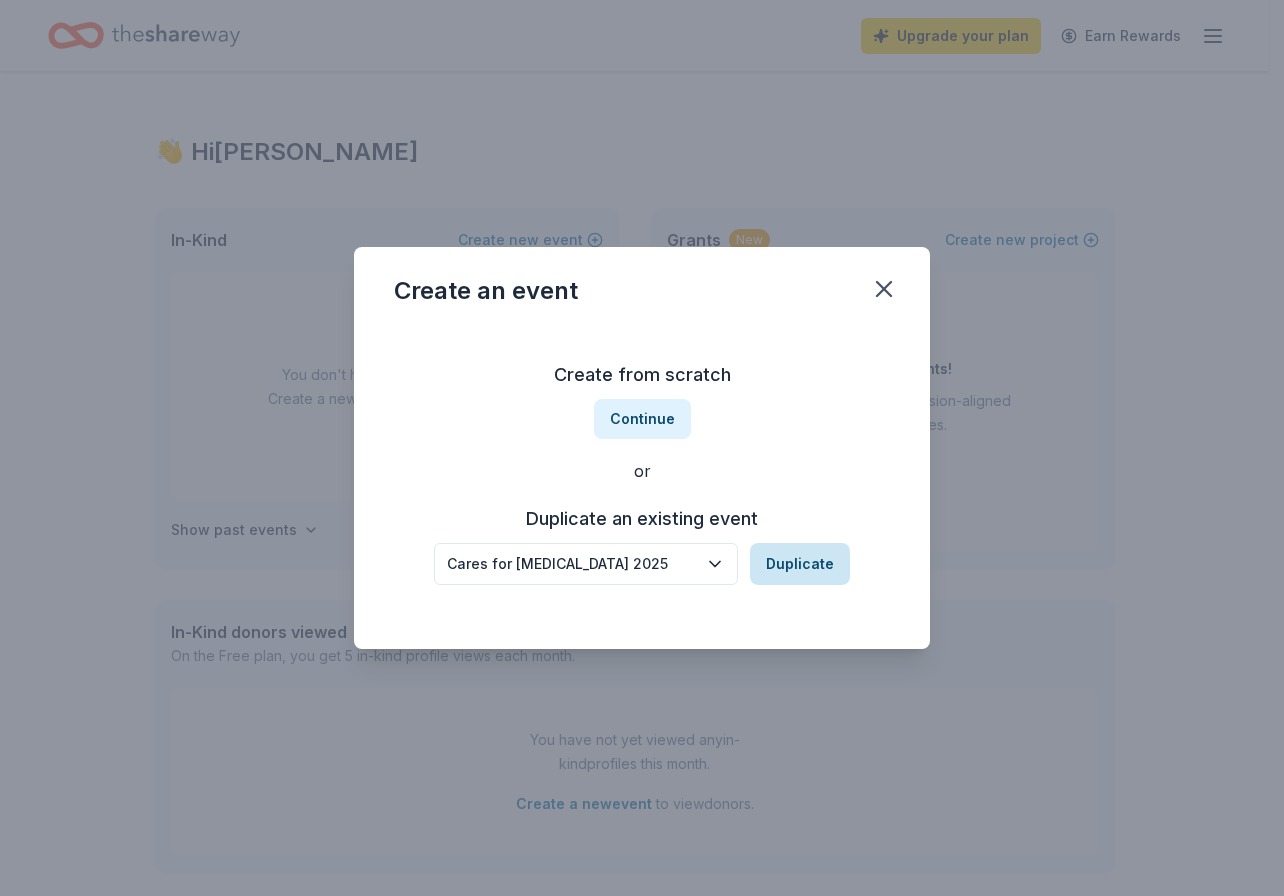 click on "Duplicate" at bounding box center [800, 564] 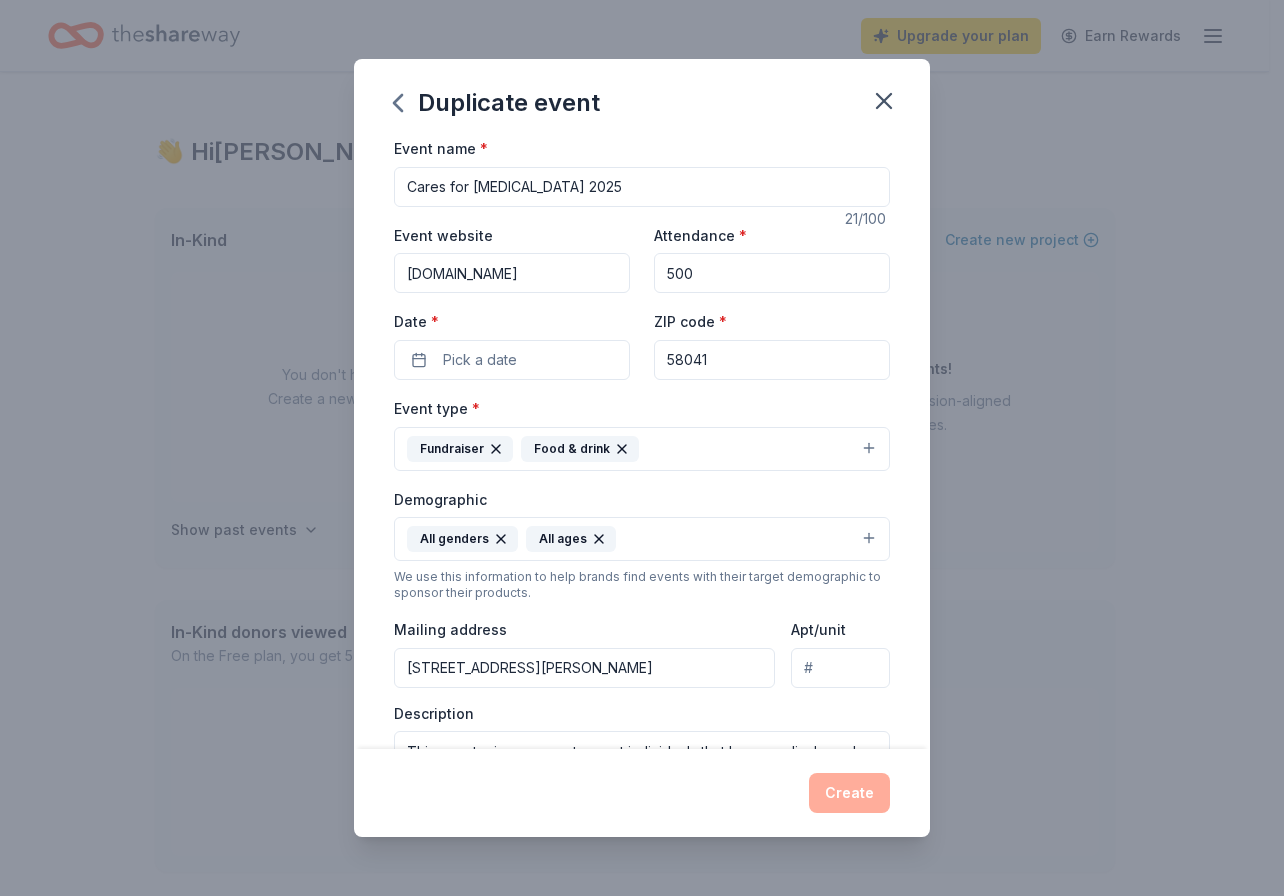 scroll, scrollTop: 0, scrollLeft: 0, axis: both 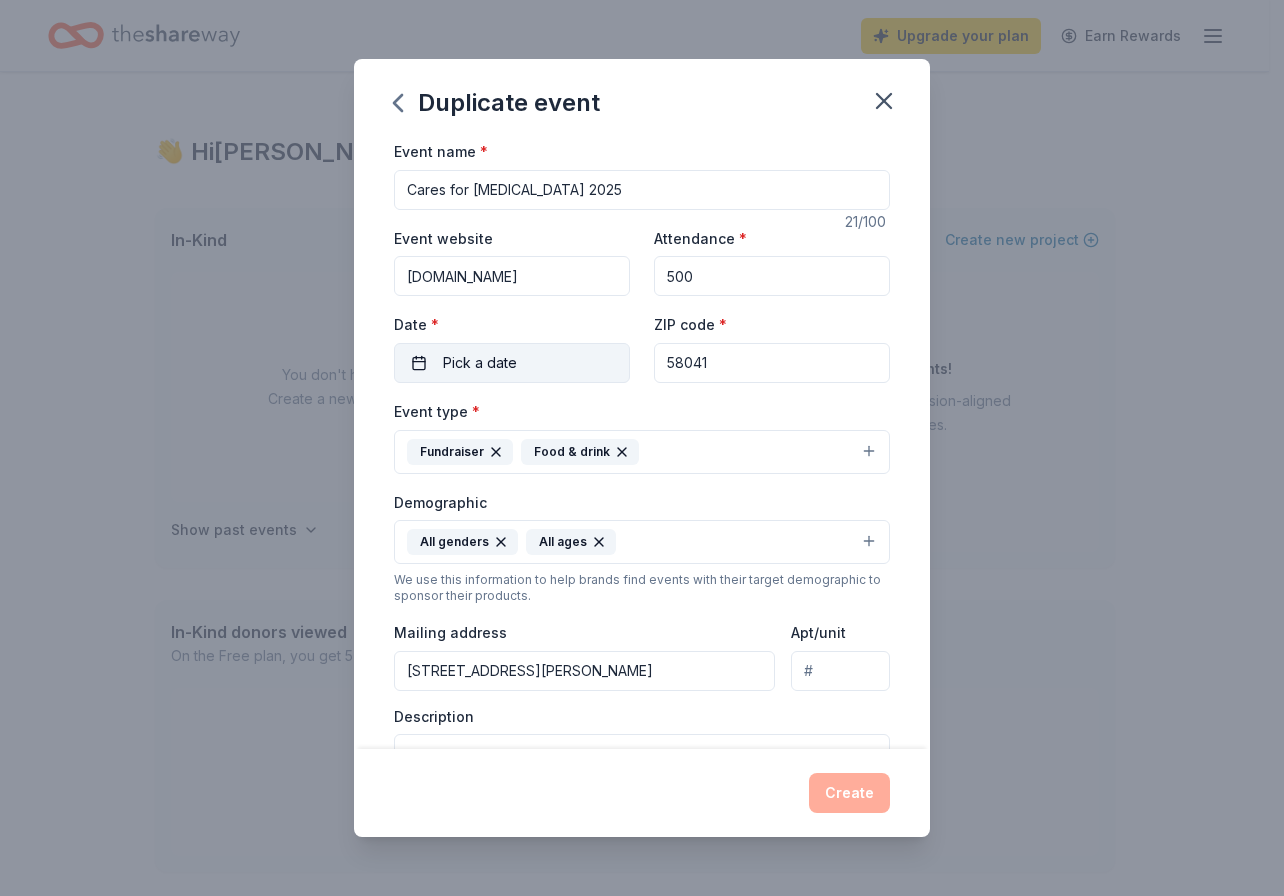 click on "Pick a date" at bounding box center [512, 363] 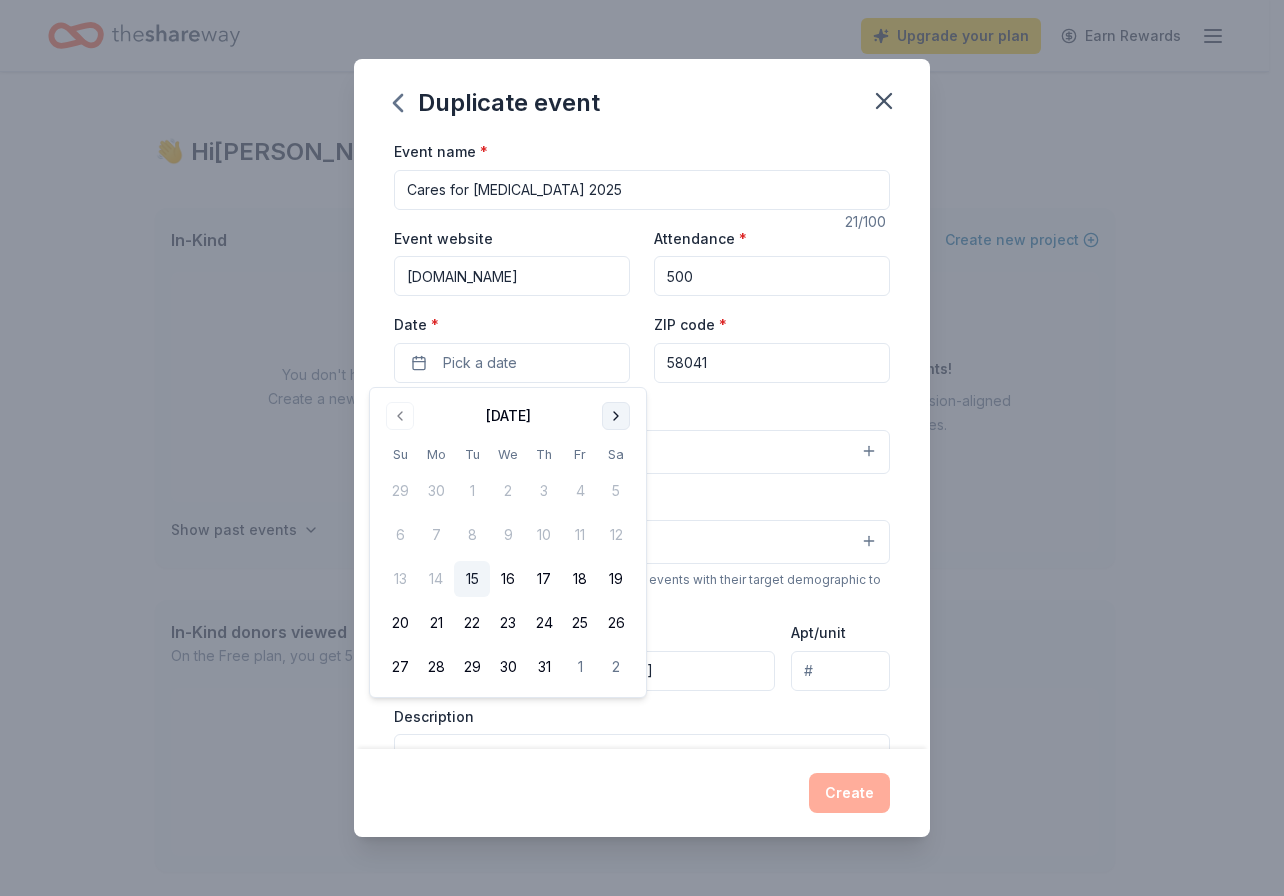 click at bounding box center [616, 416] 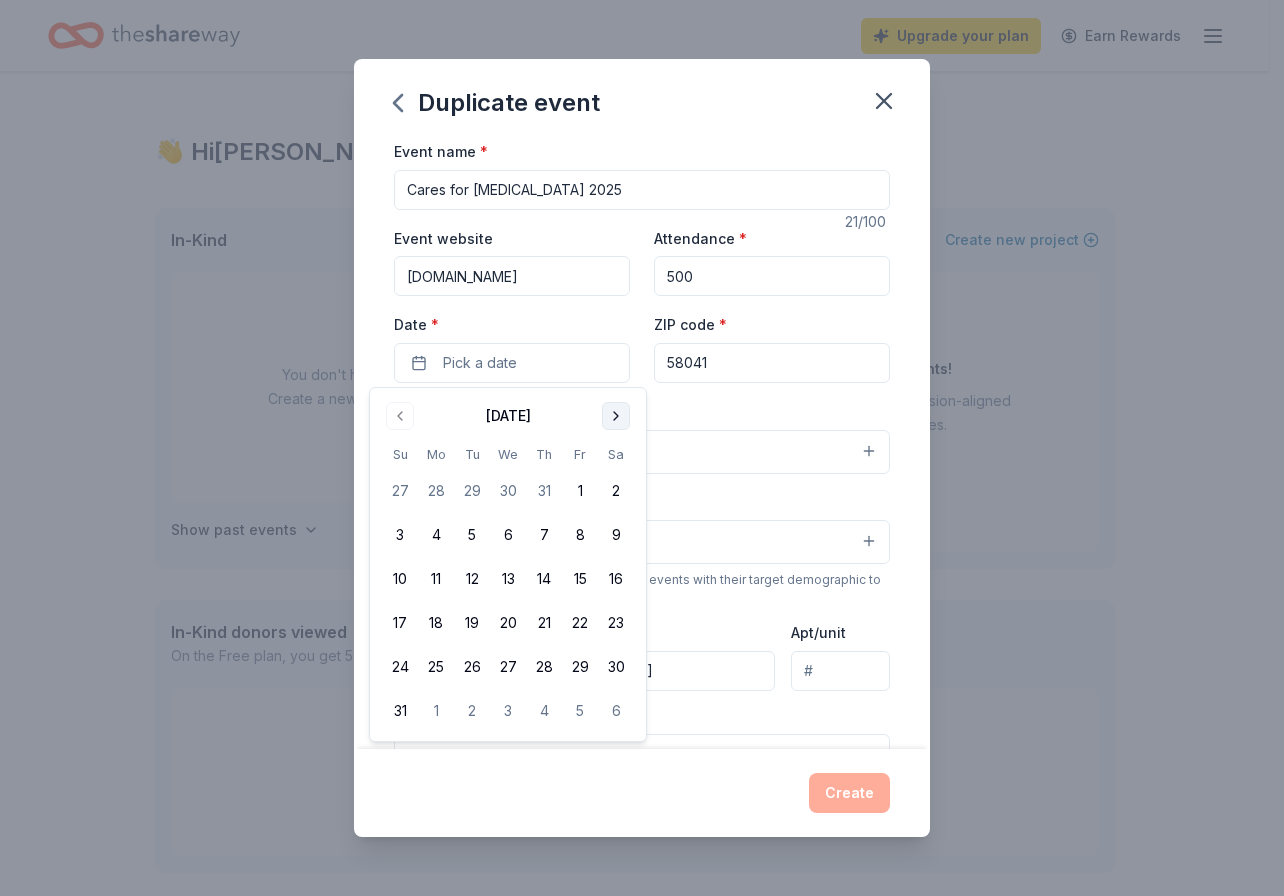 click at bounding box center (616, 416) 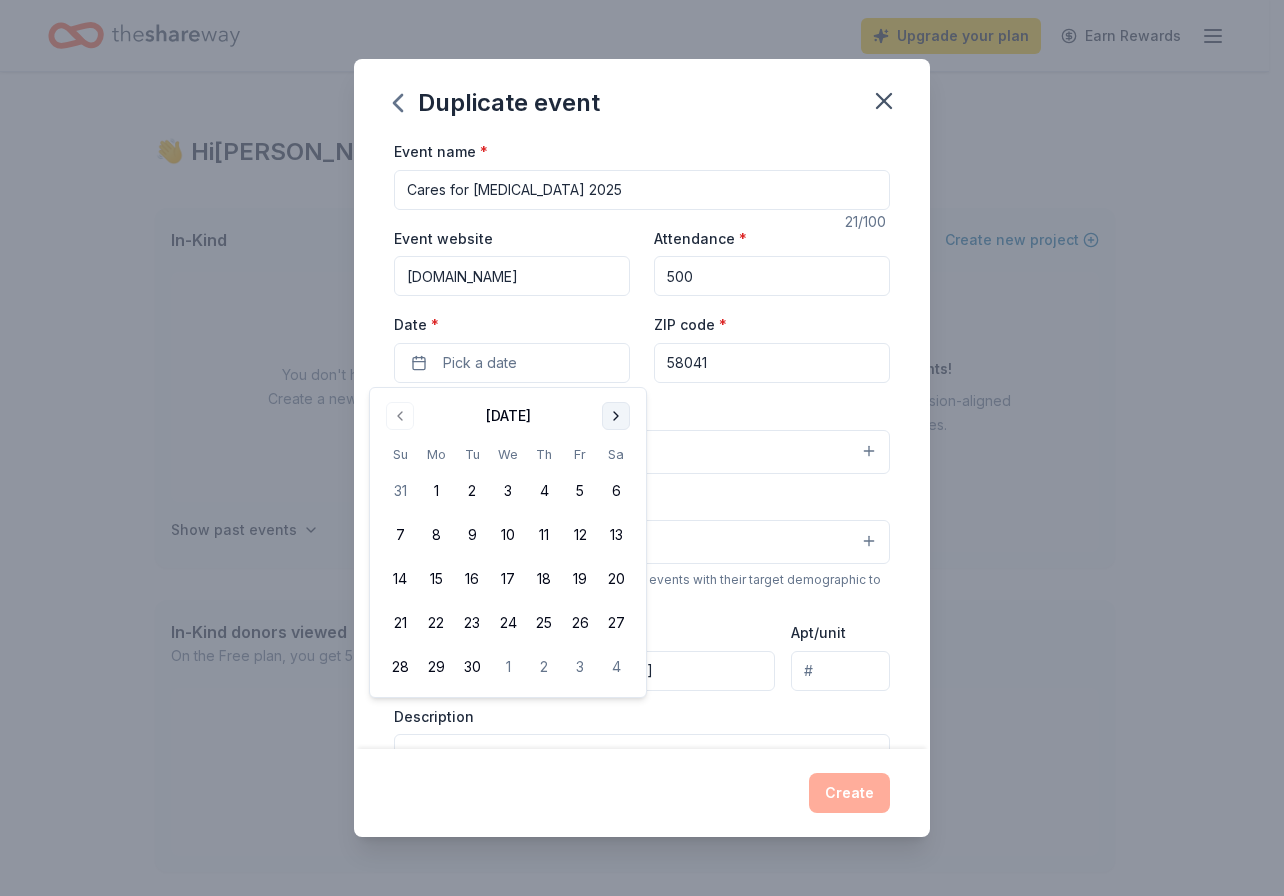 click at bounding box center (616, 416) 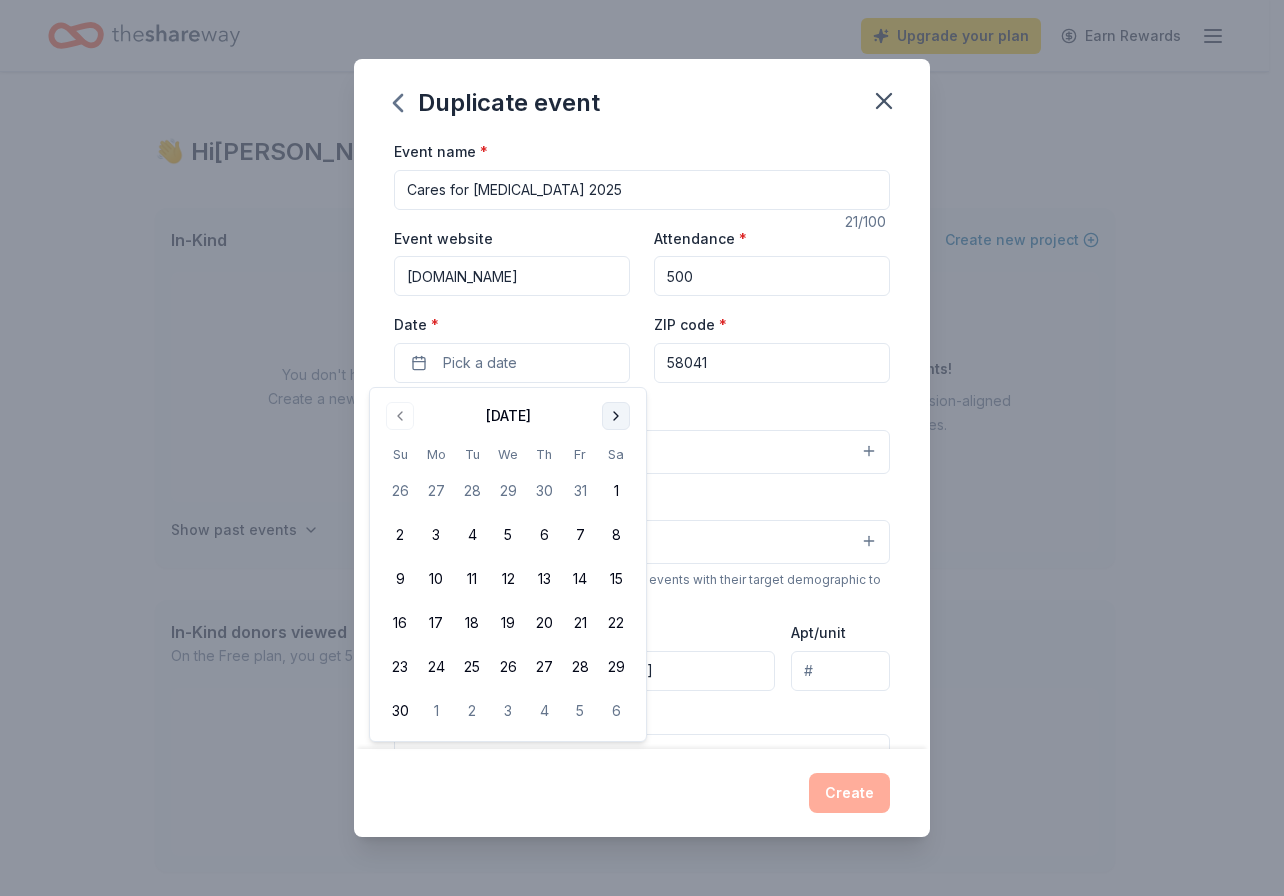 click at bounding box center [616, 416] 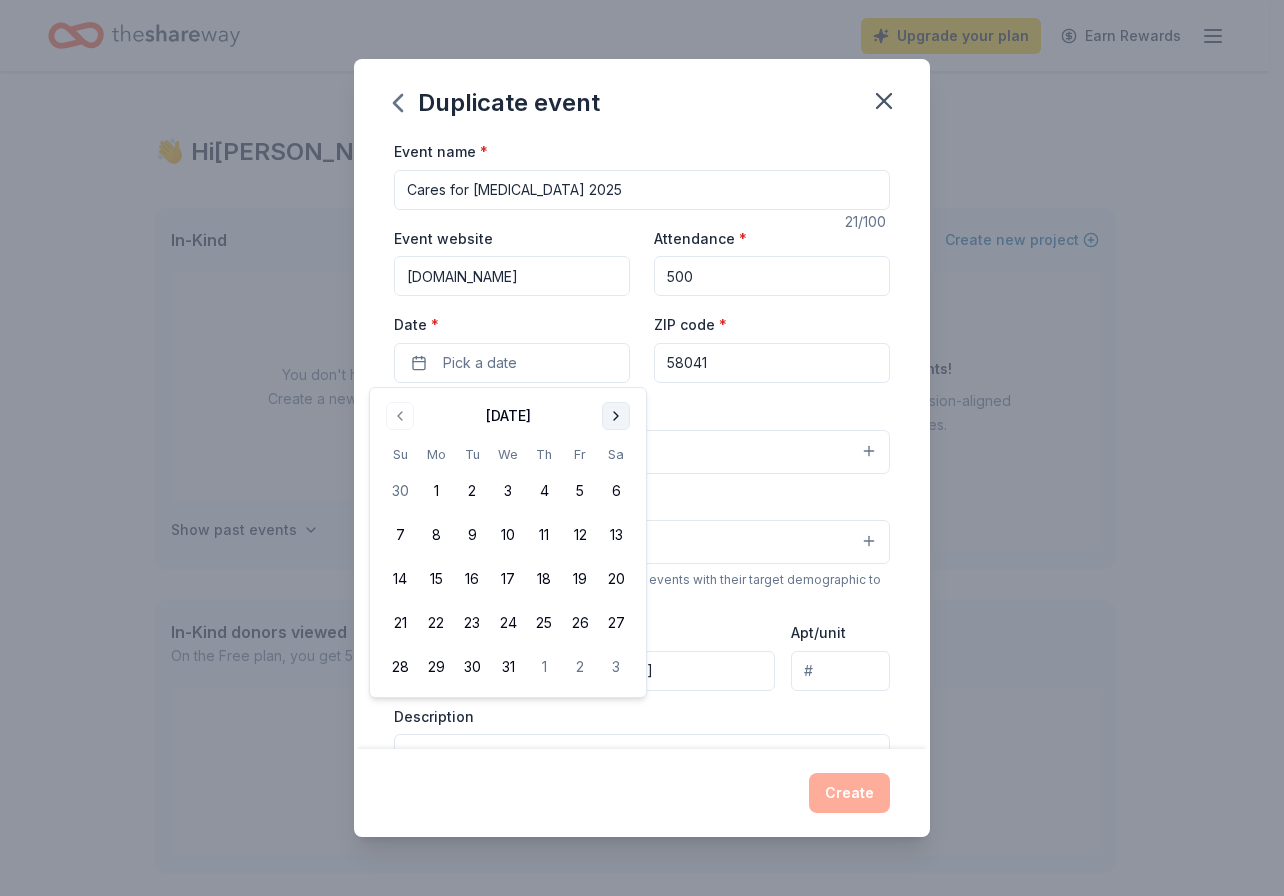 click at bounding box center [616, 416] 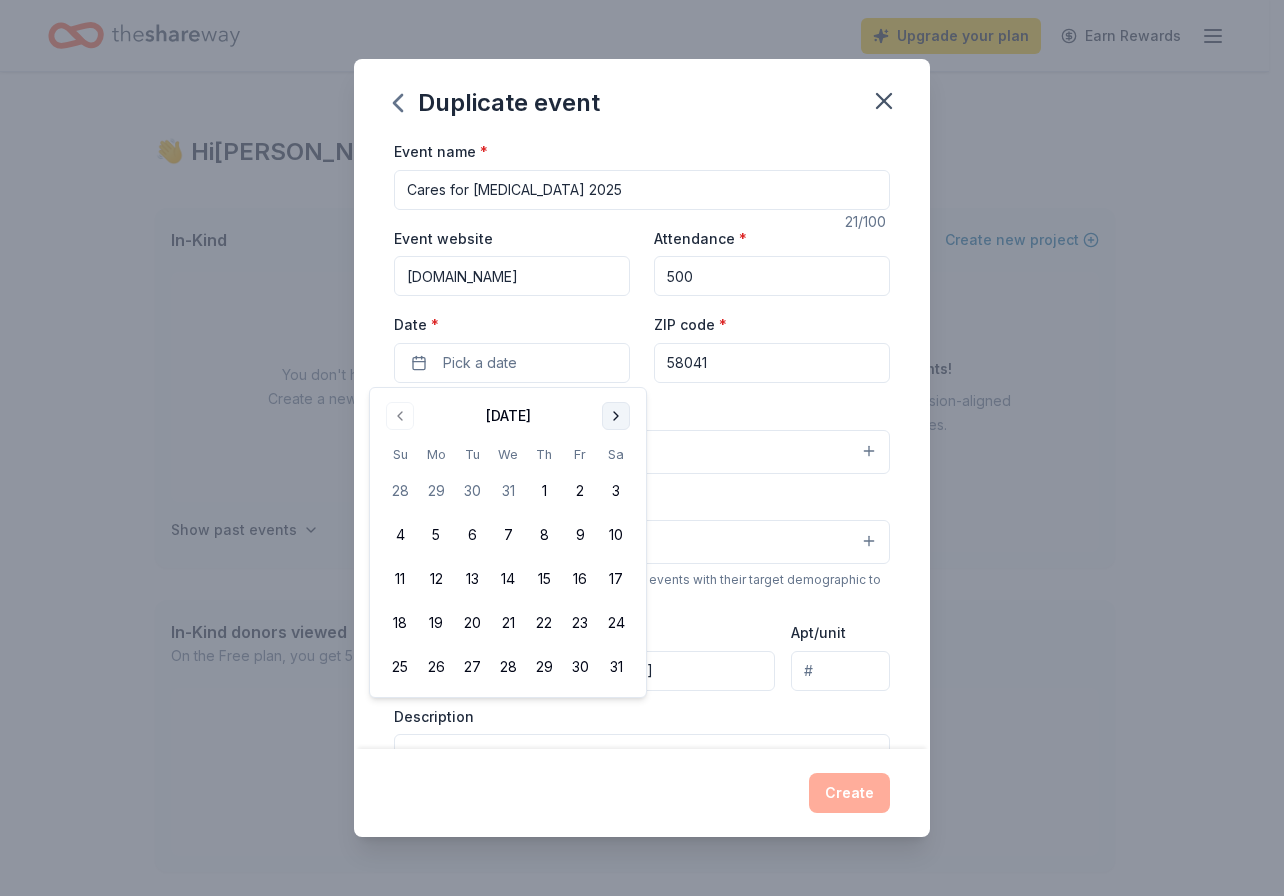 click at bounding box center [616, 416] 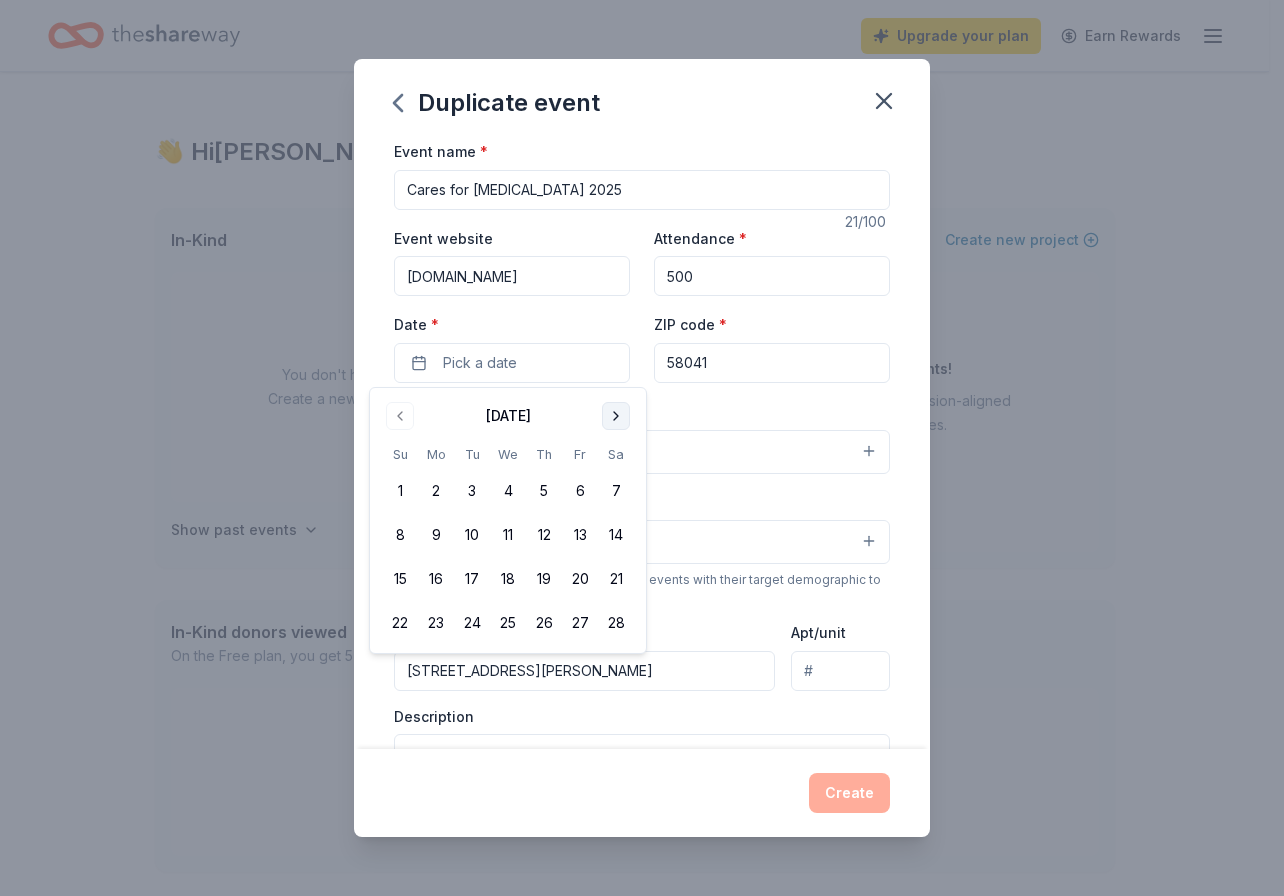 click at bounding box center (616, 416) 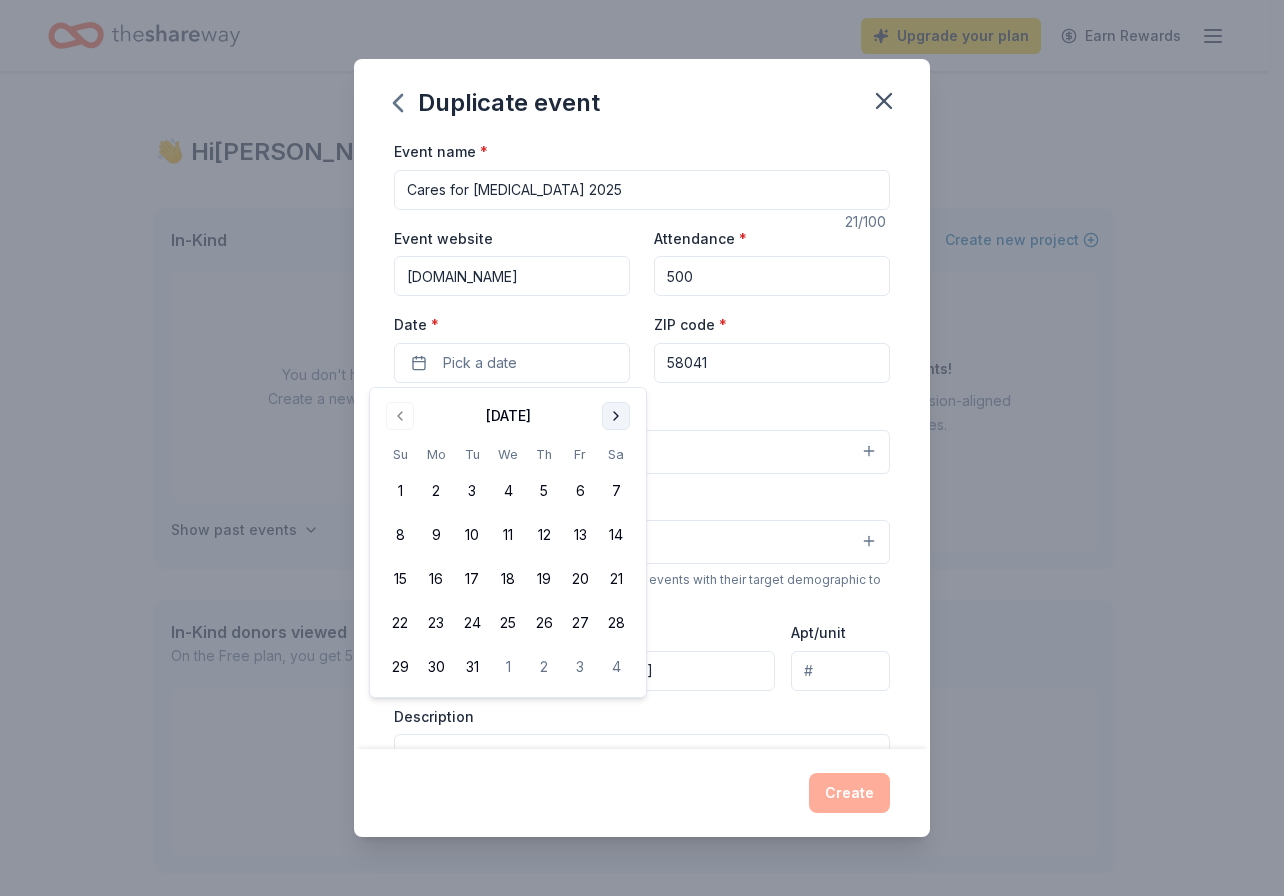 click at bounding box center [616, 416] 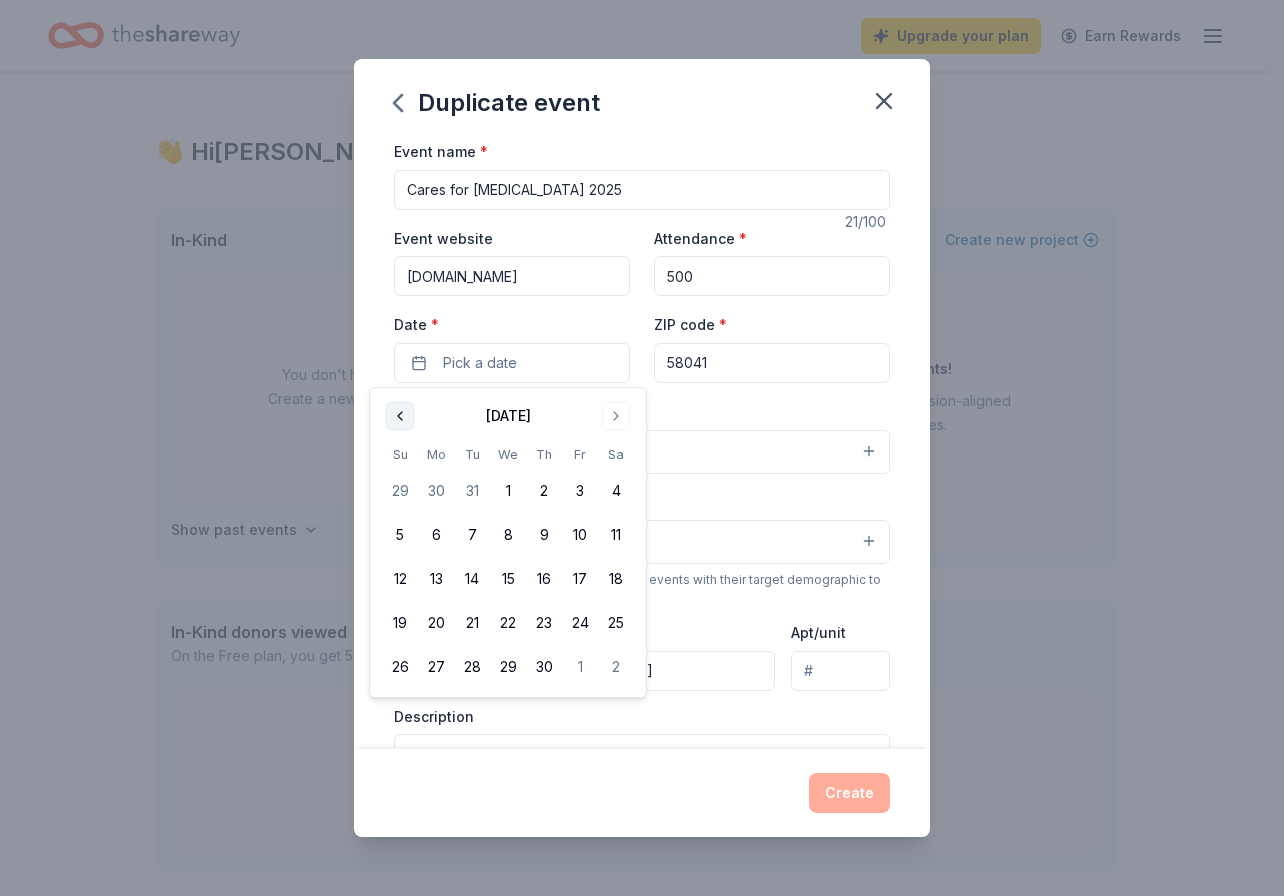 click at bounding box center (400, 416) 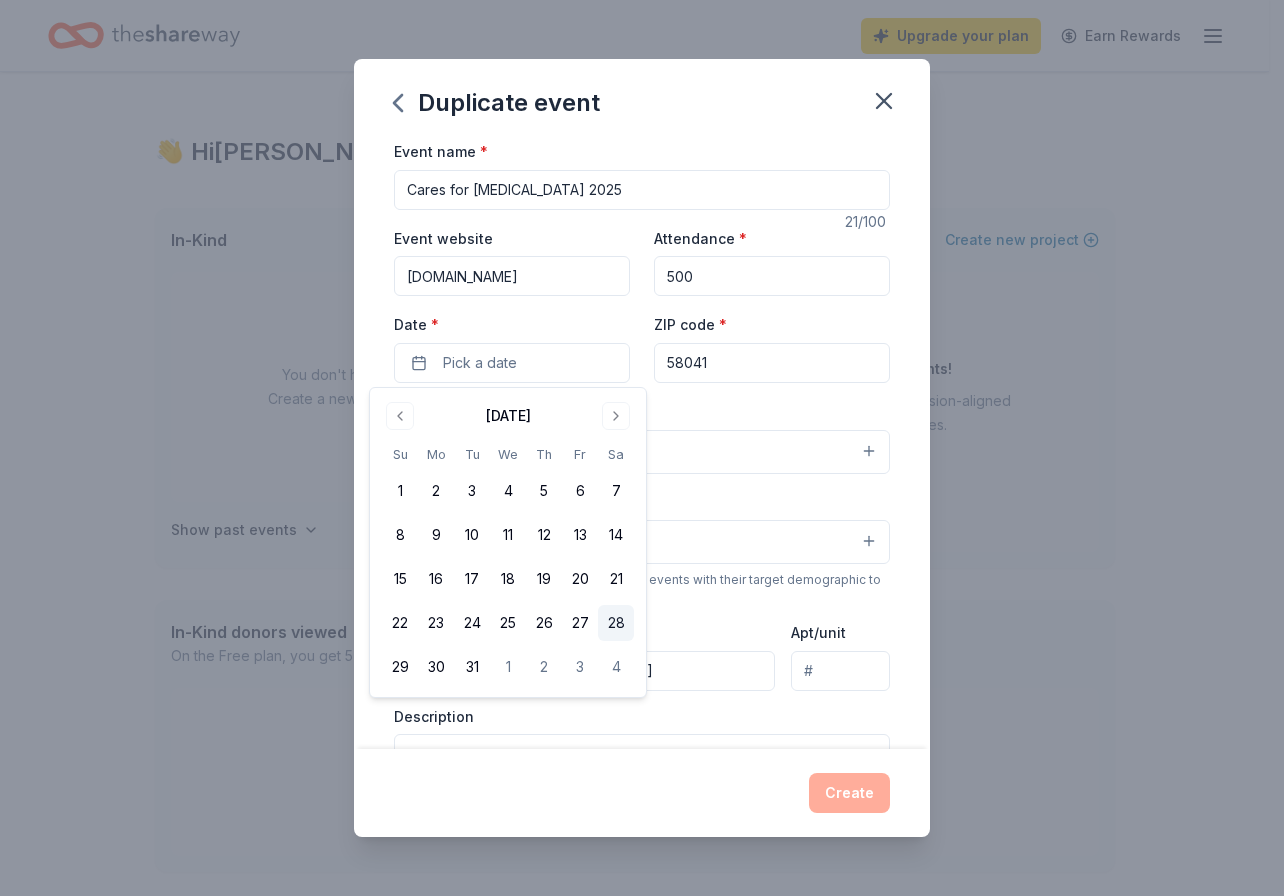 click on "28" at bounding box center [616, 623] 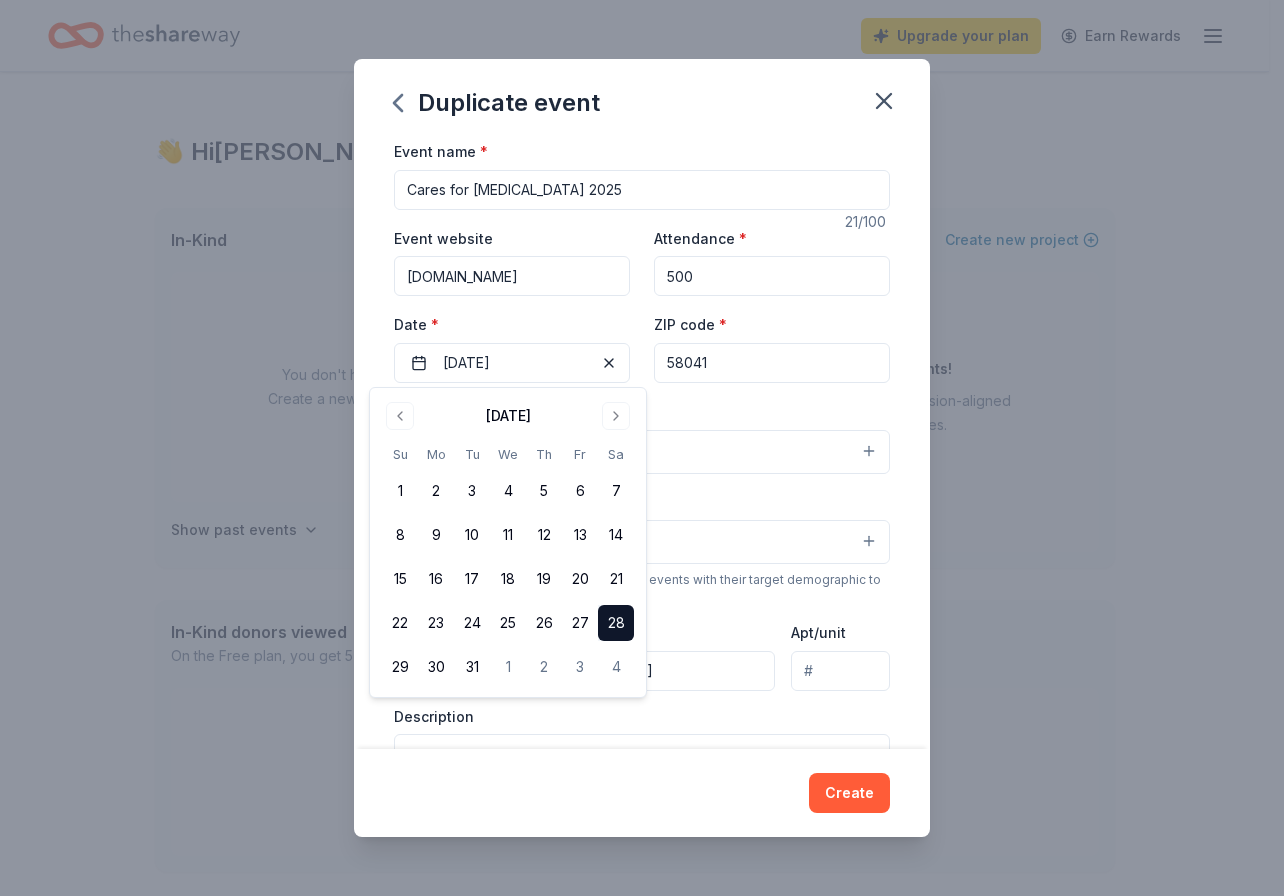click on "Description This event raises money to grant individuals that have medical needs, financial help with their bills and medical needs." at bounding box center (642, 766) 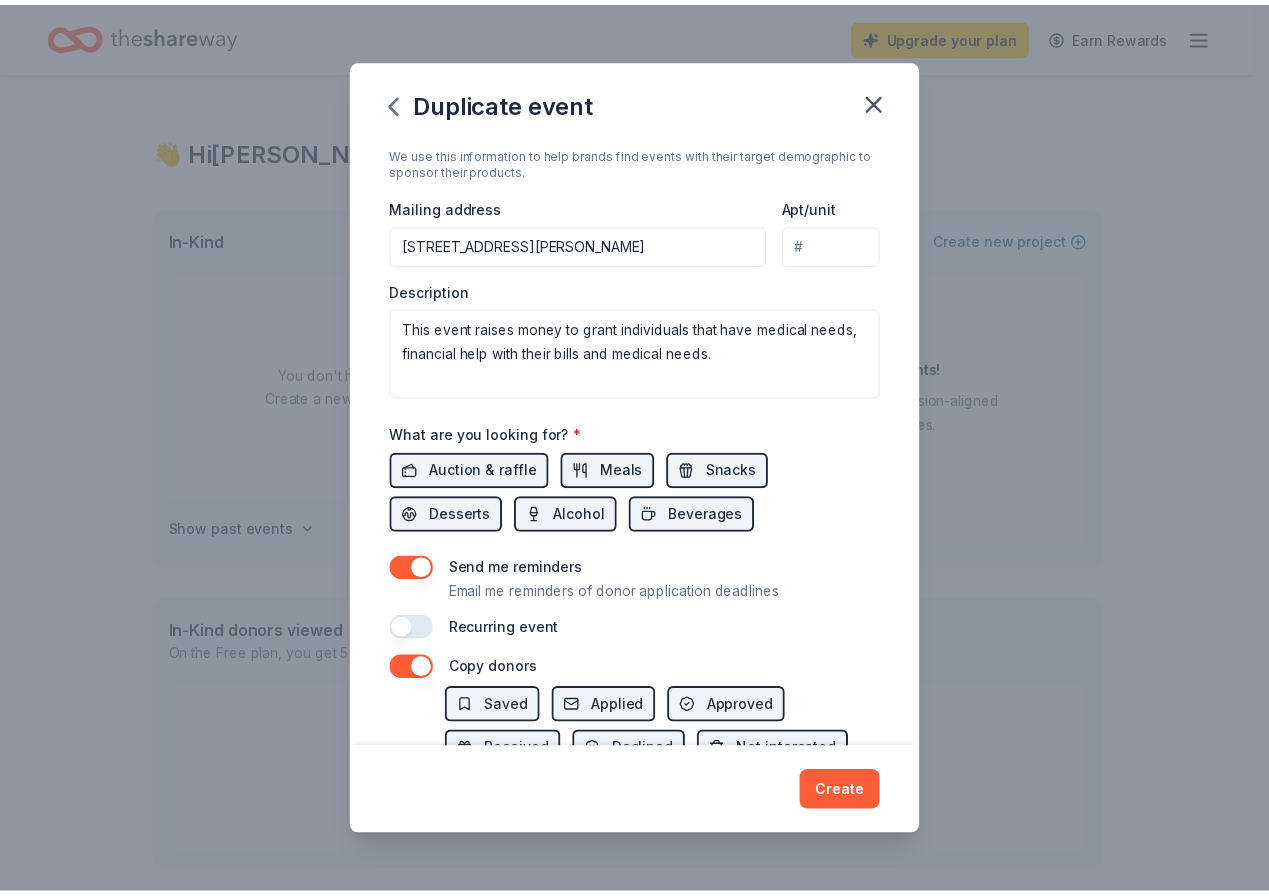 scroll, scrollTop: 570, scrollLeft: 0, axis: vertical 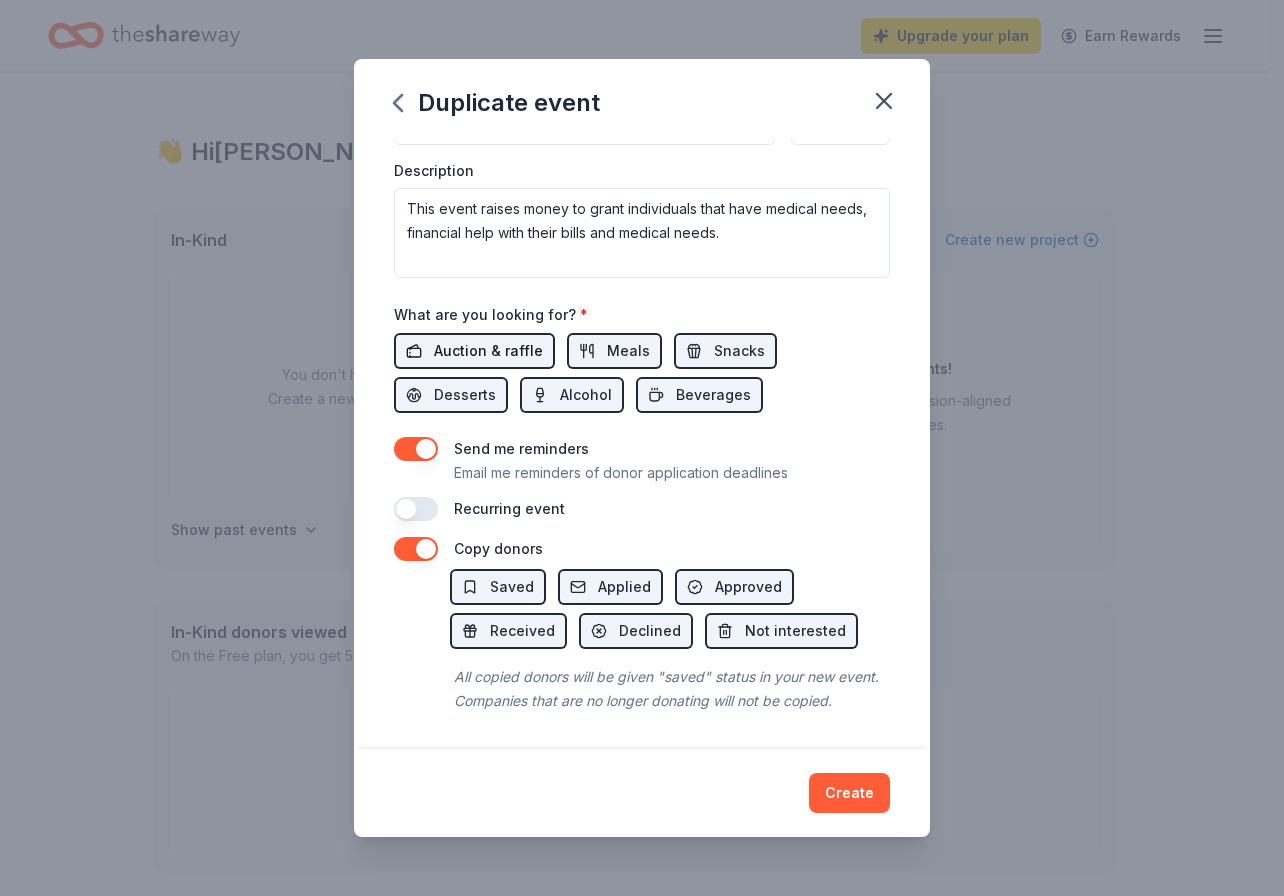 click on "Auction & raffle" at bounding box center [488, 351] 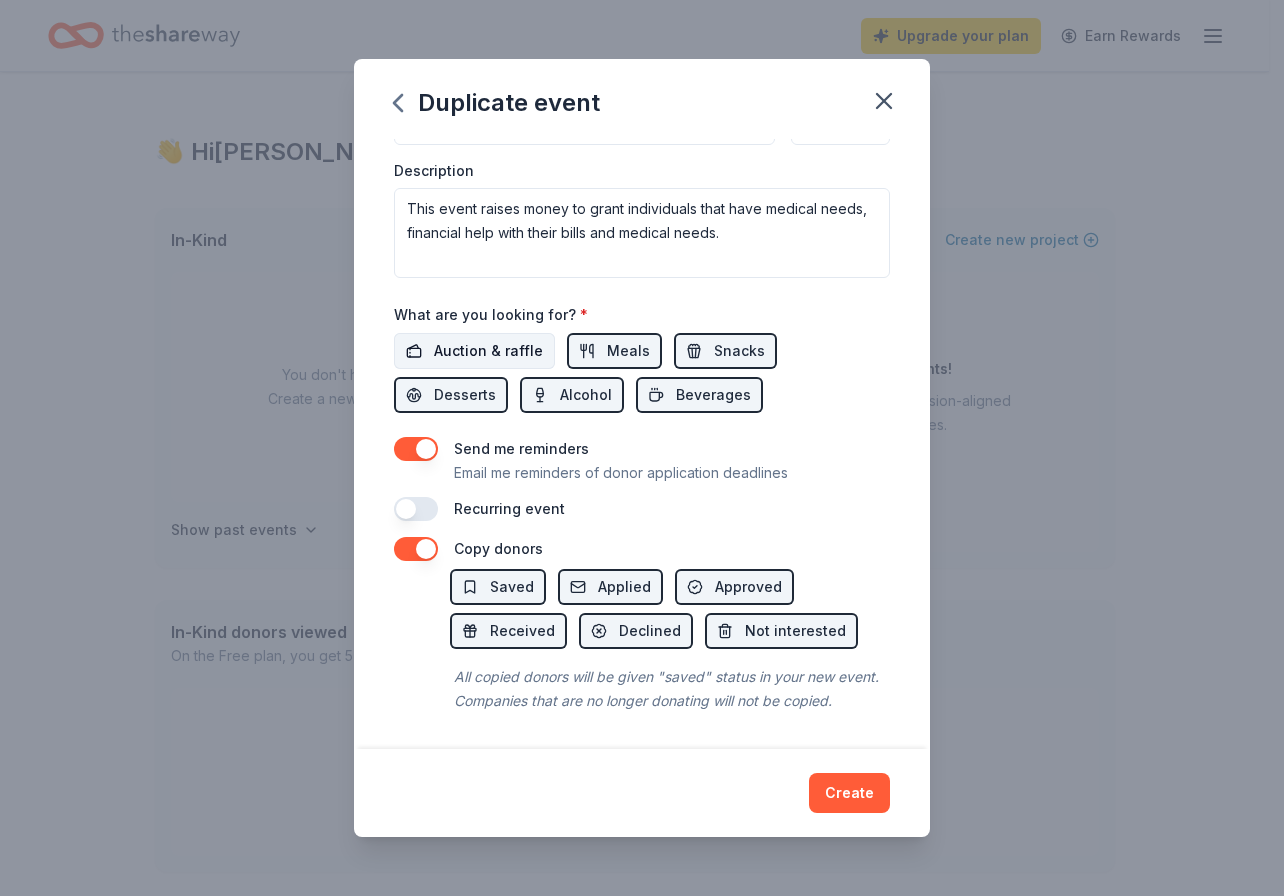 click on "Auction & raffle" at bounding box center (488, 351) 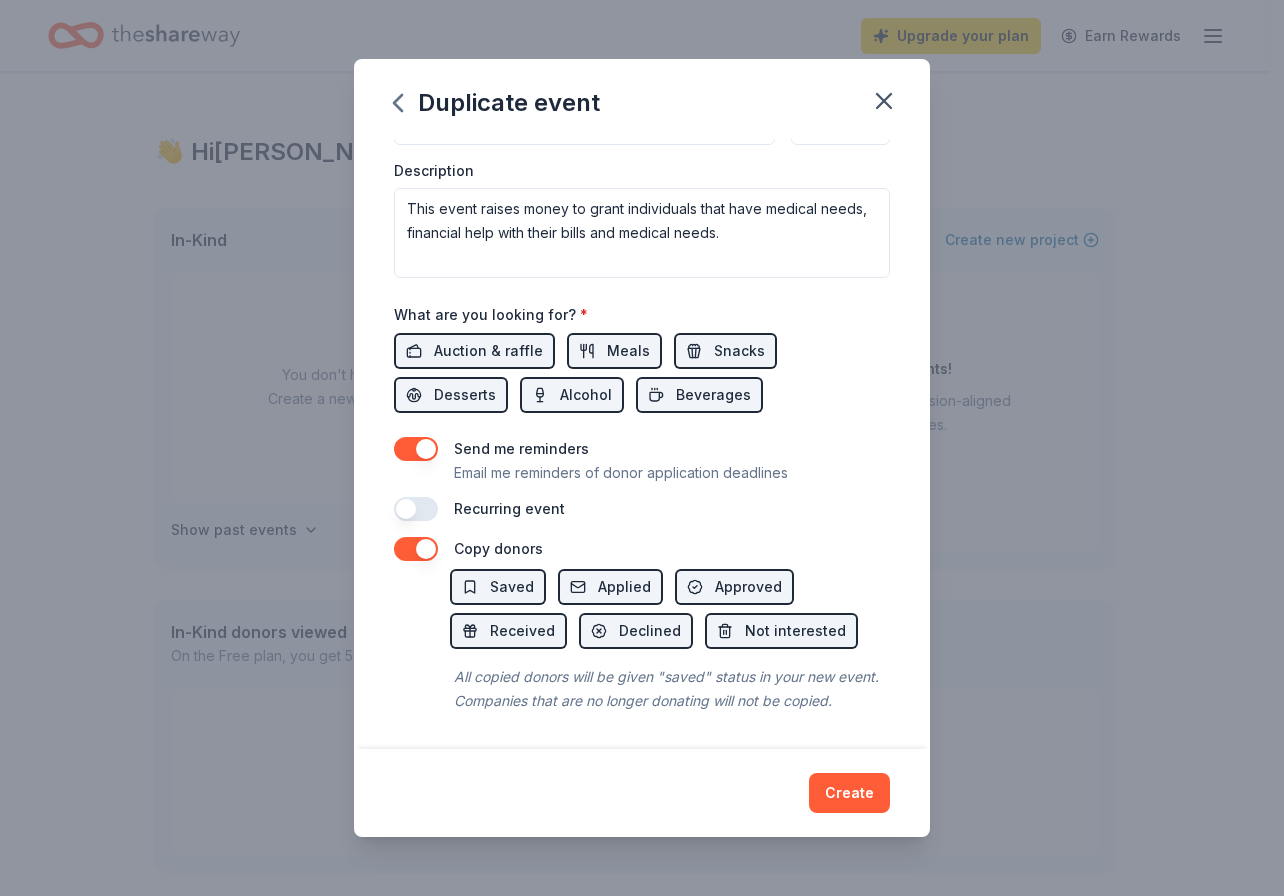 click on "Create" at bounding box center (849, 793) 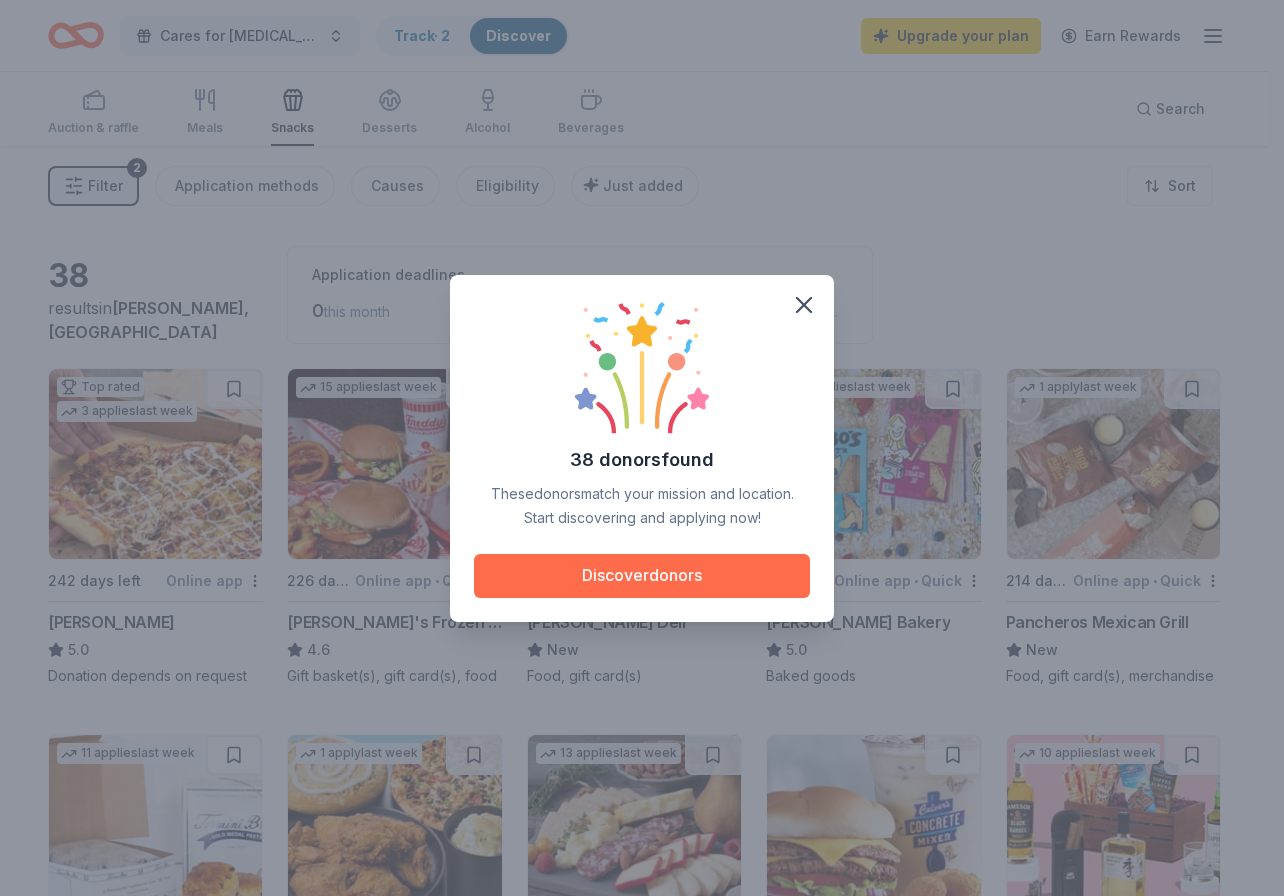 click on "Discover  donors" at bounding box center (642, 576) 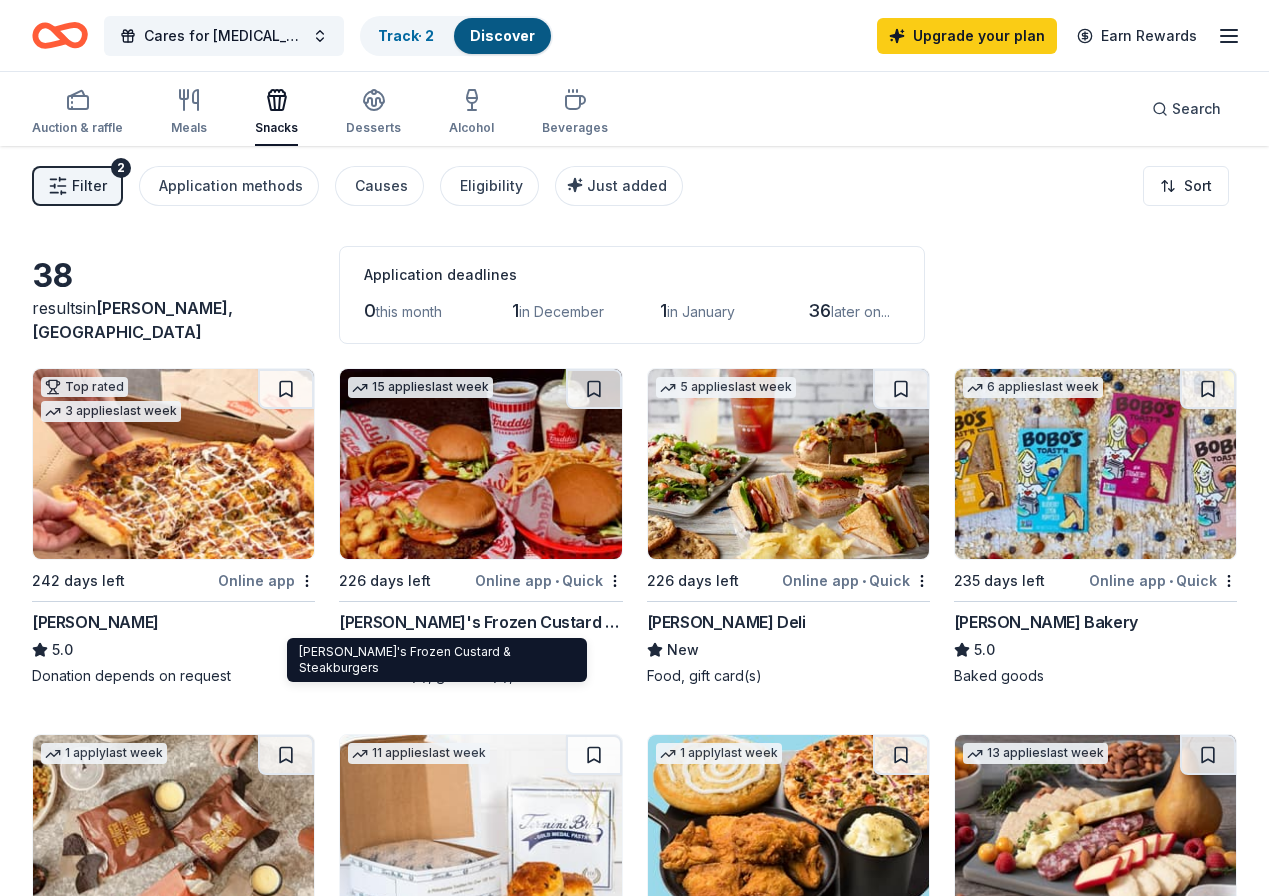 click on "Freddy's Frozen Custard & Steakburgers" at bounding box center (480, 622) 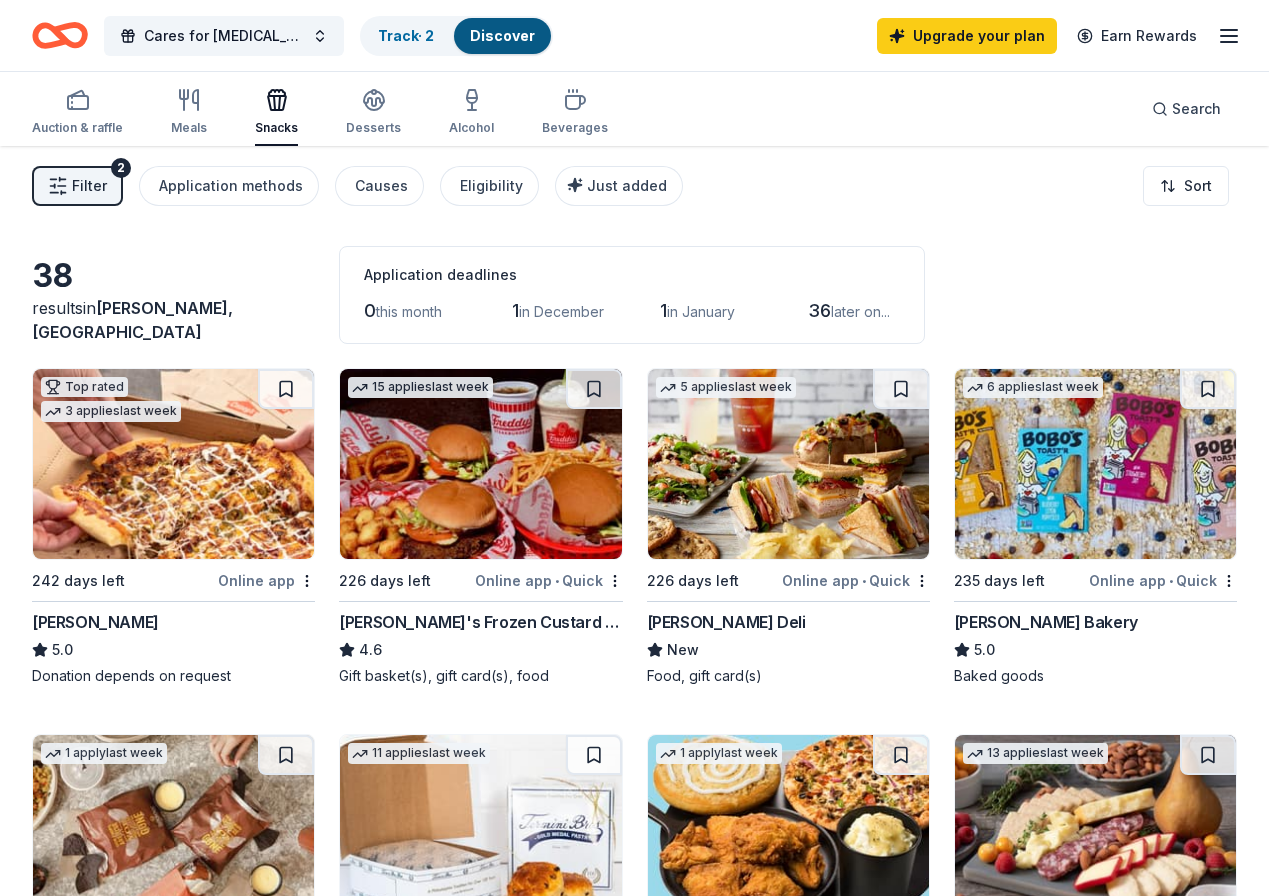click at bounding box center (788, 464) 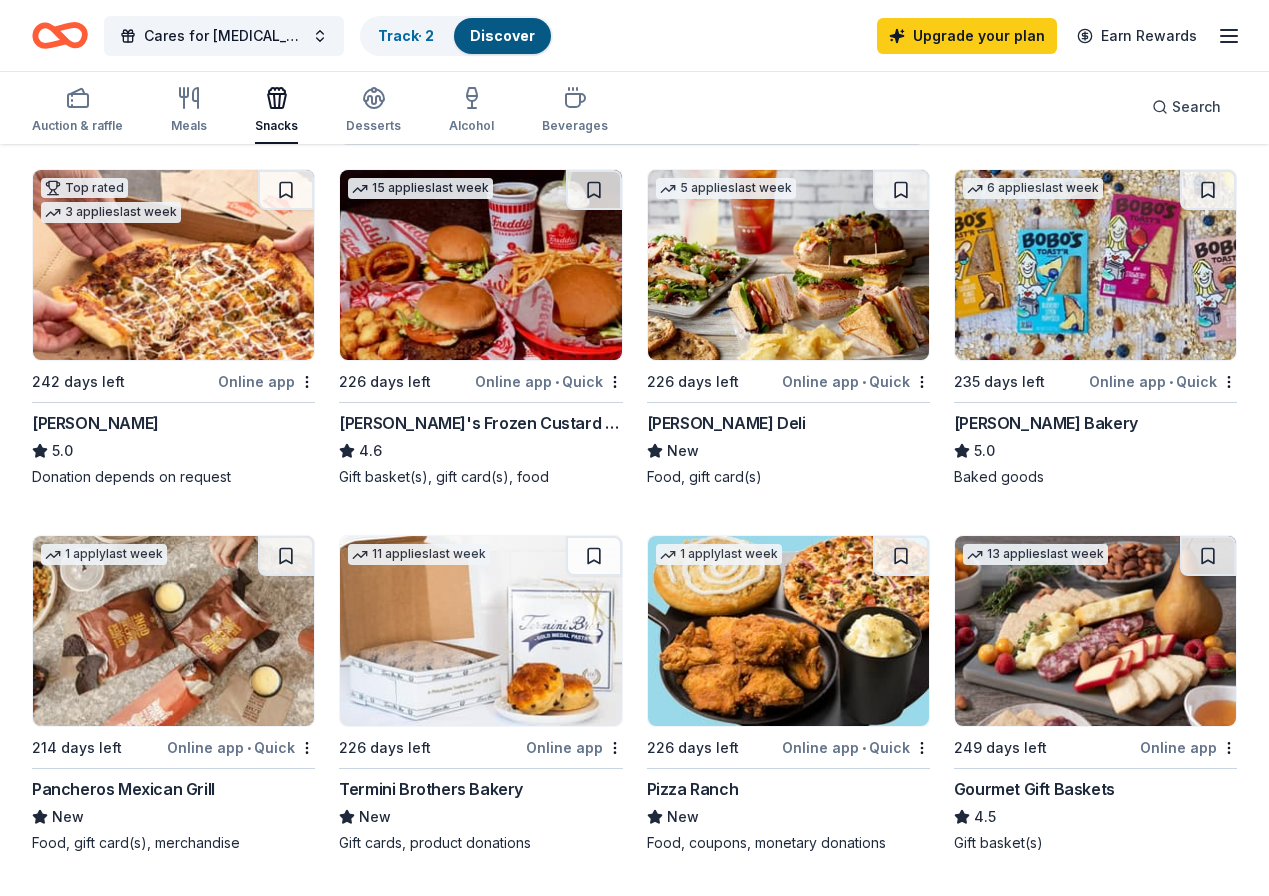 scroll, scrollTop: 200, scrollLeft: 0, axis: vertical 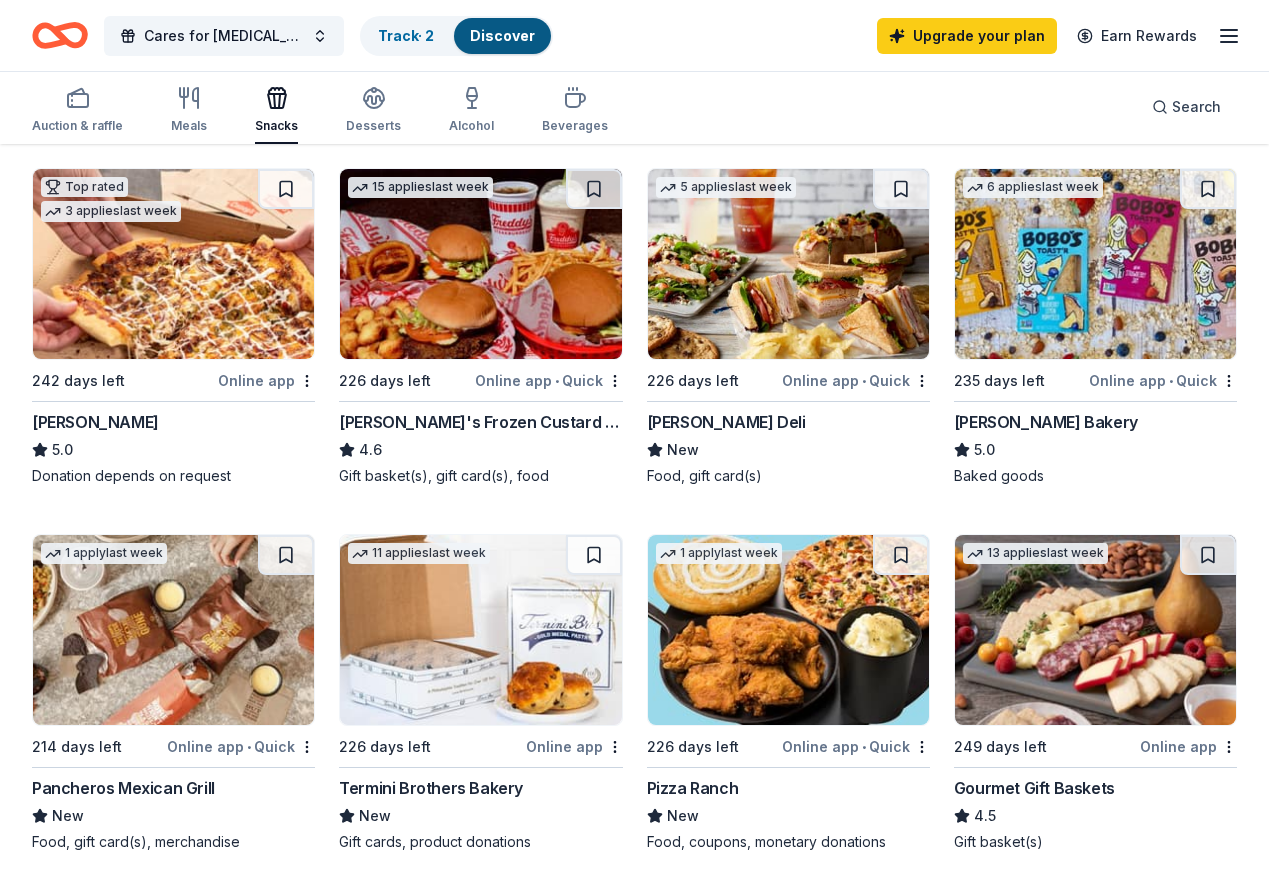 click on "Pancheros Mexican Grill" at bounding box center [123, 788] 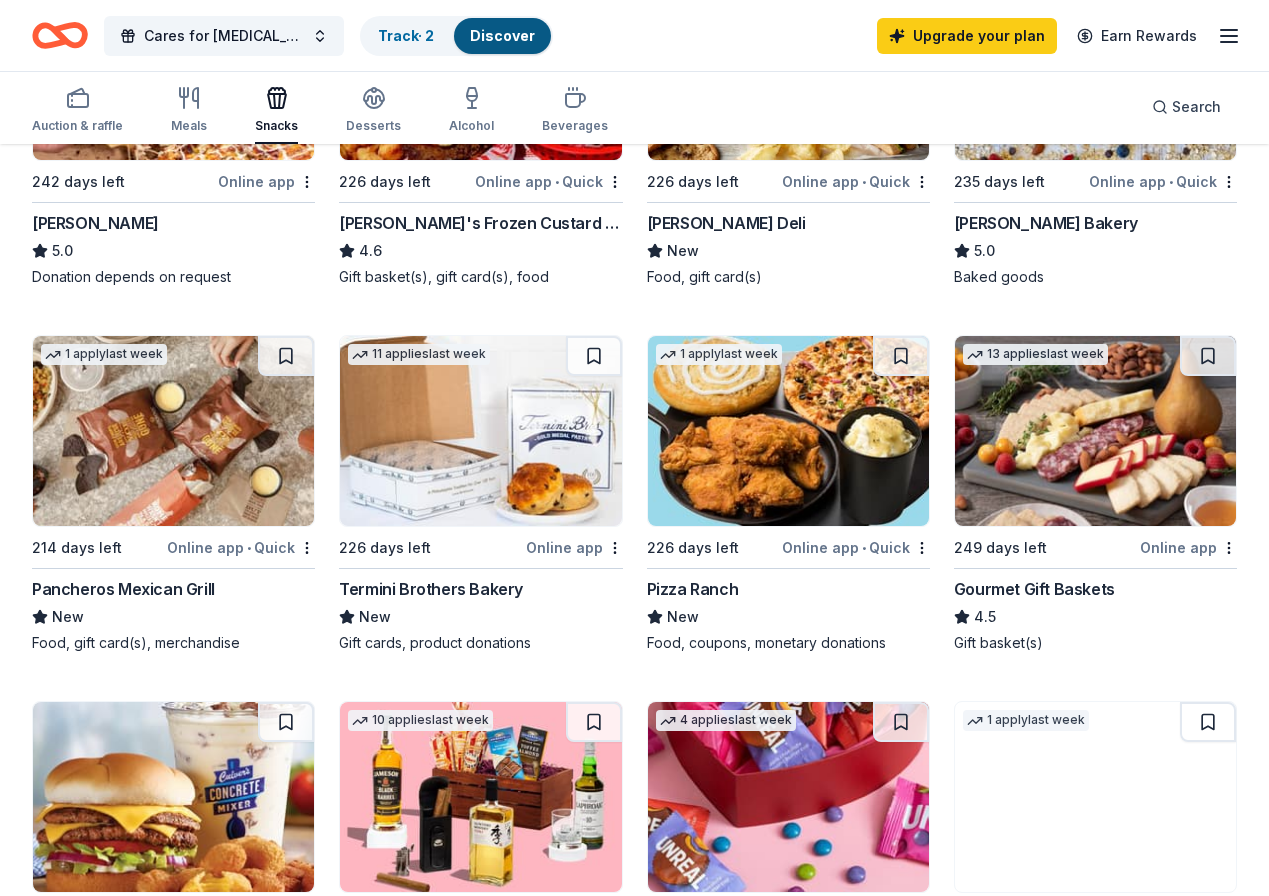 scroll, scrollTop: 400, scrollLeft: 0, axis: vertical 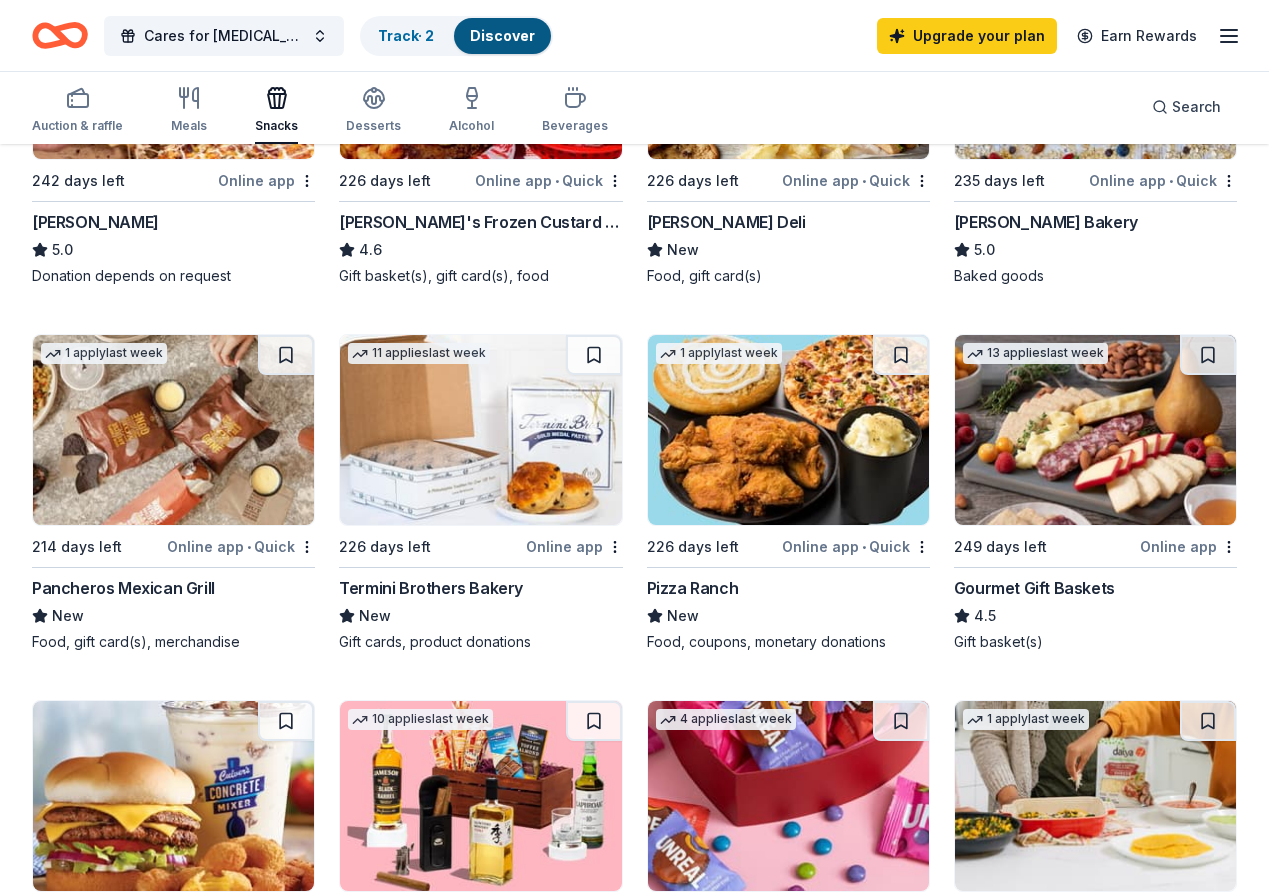 click on "Termini Brothers Bakery" at bounding box center (431, 588) 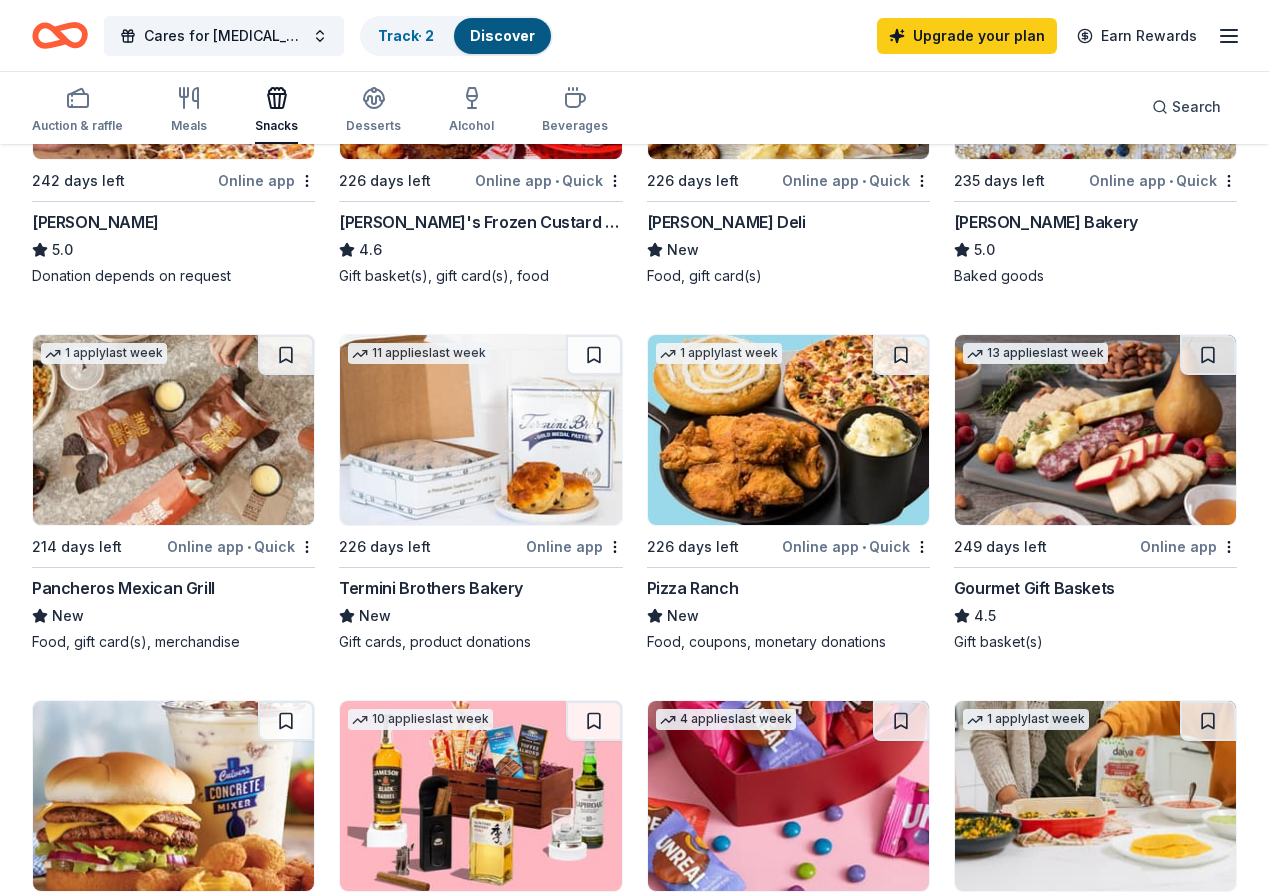 scroll, scrollTop: 500, scrollLeft: 0, axis: vertical 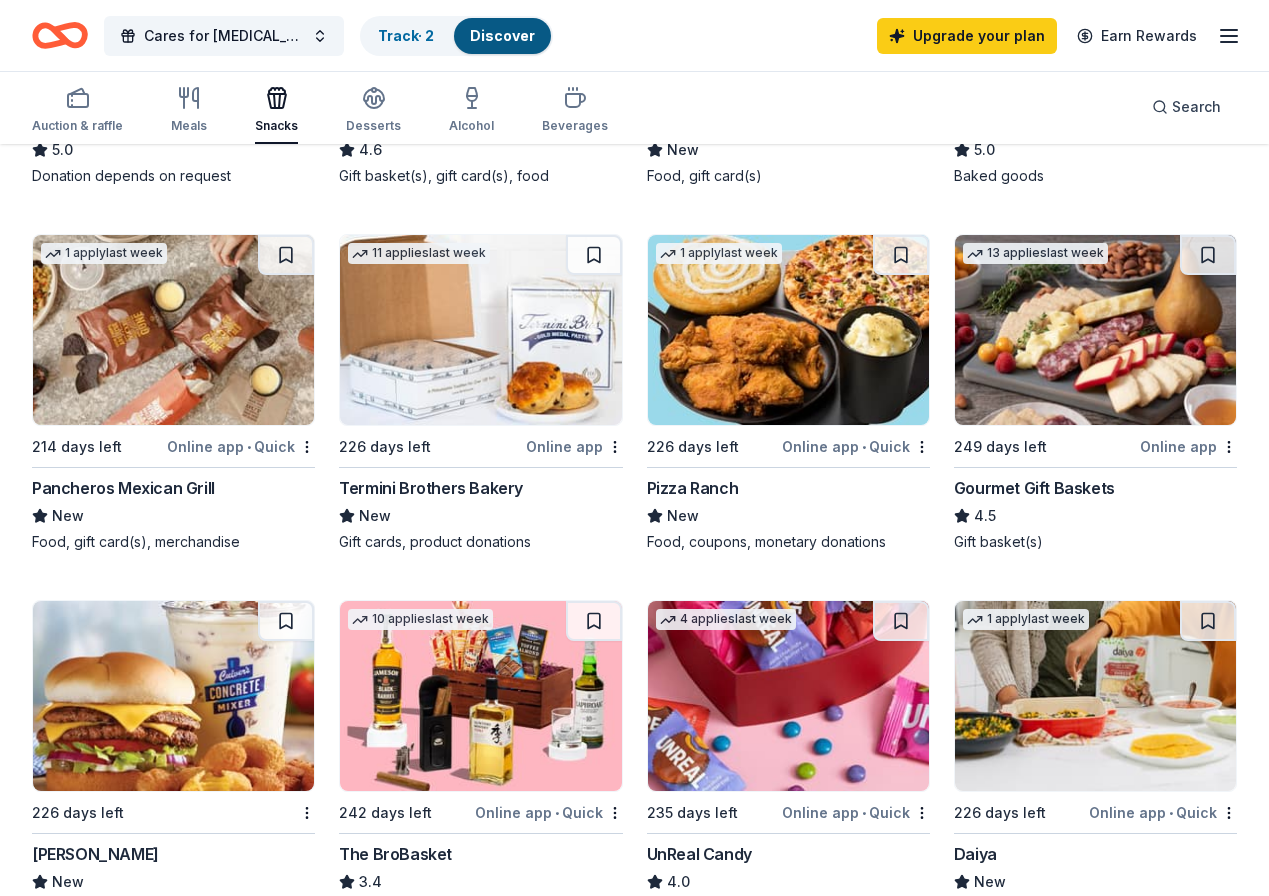 click on "Pizza Ranch" at bounding box center (693, 488) 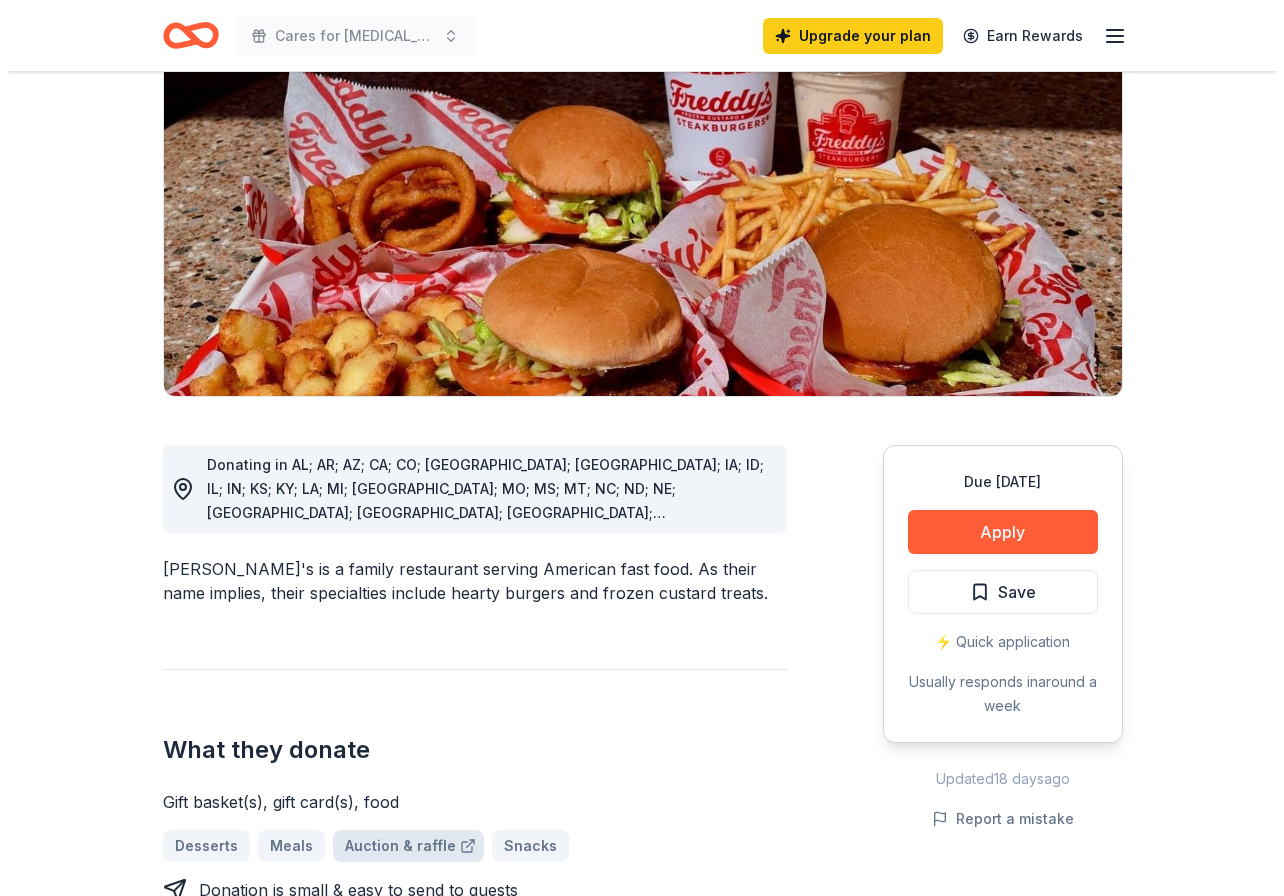 scroll, scrollTop: 300, scrollLeft: 0, axis: vertical 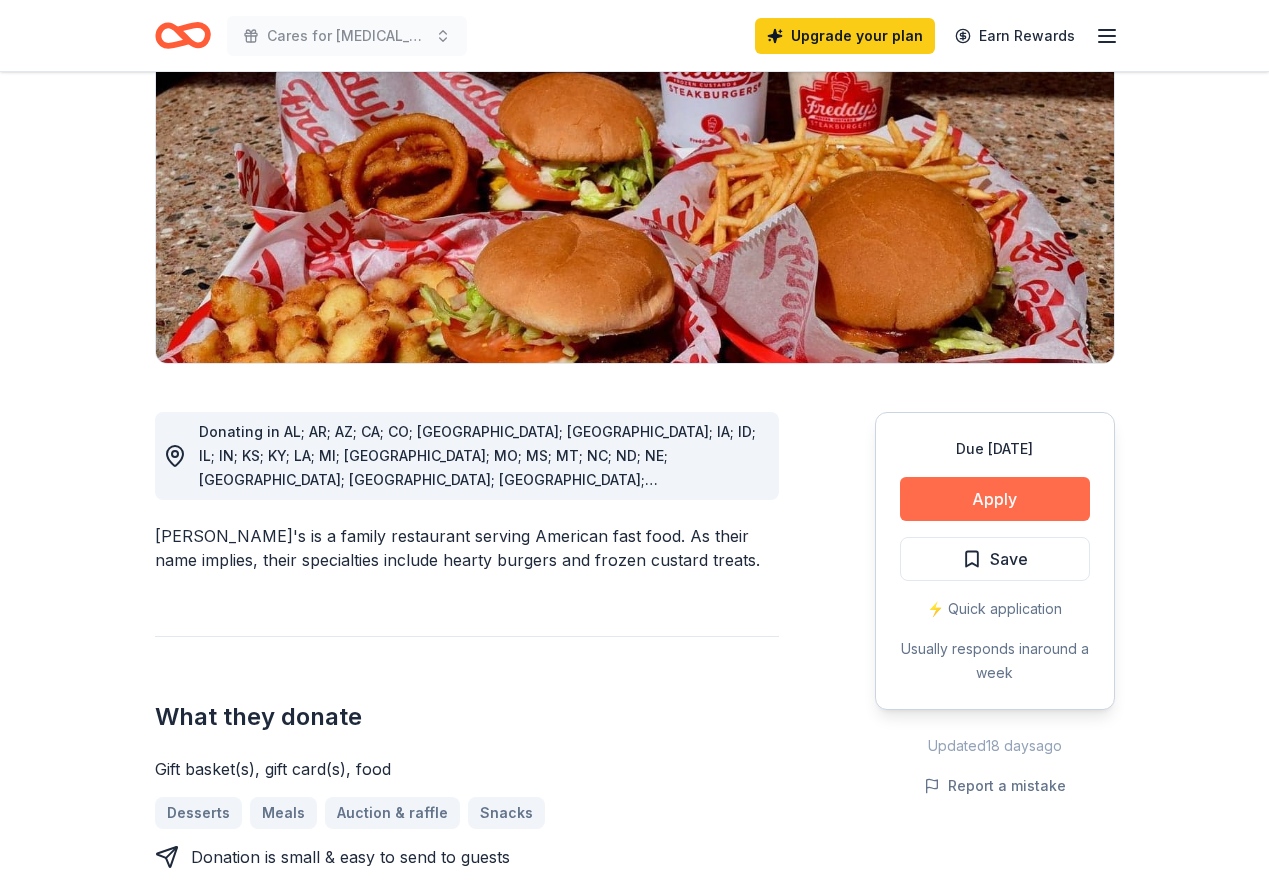 click on "Apply" at bounding box center (995, 499) 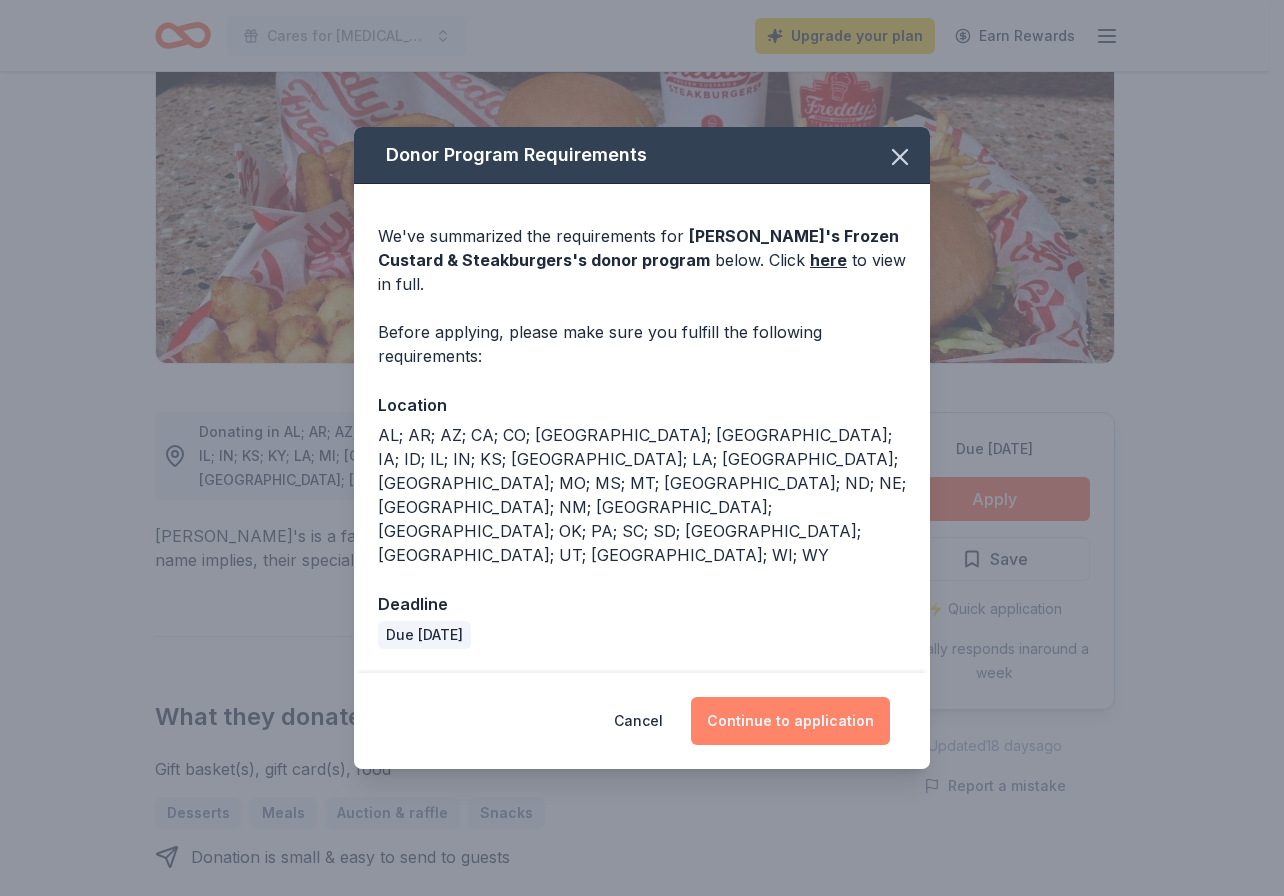 click on "Continue to application" at bounding box center (790, 721) 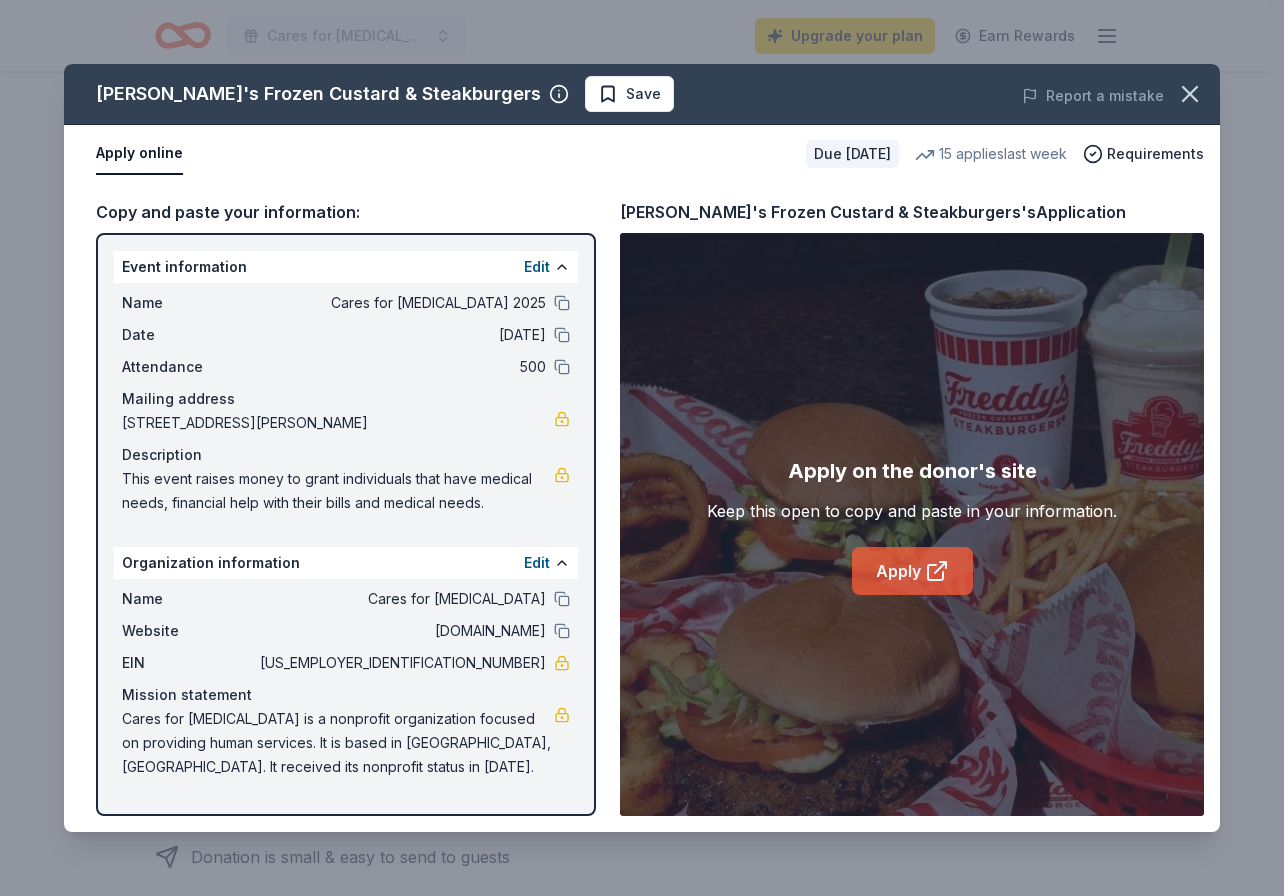 click on "Apply" at bounding box center (912, 571) 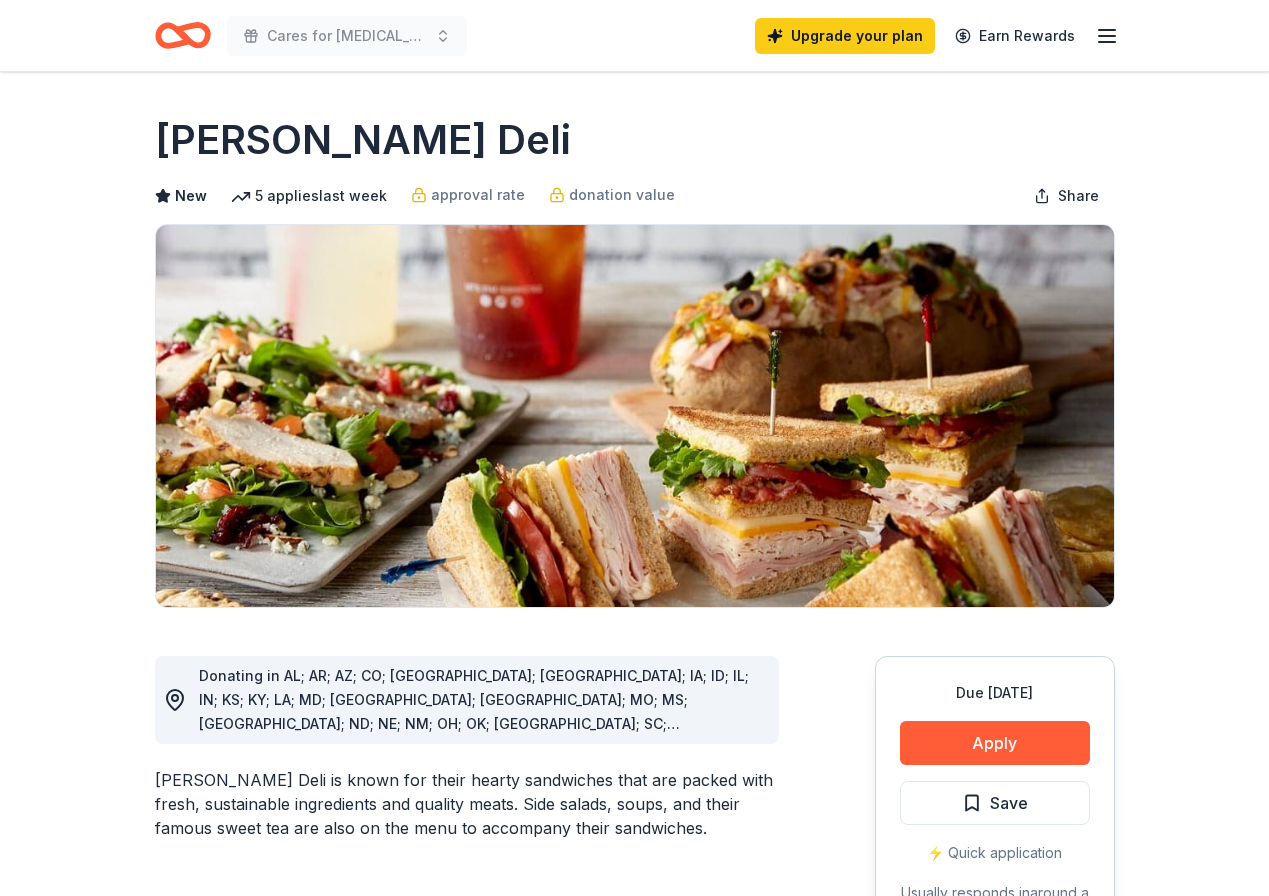 scroll, scrollTop: 0, scrollLeft: 0, axis: both 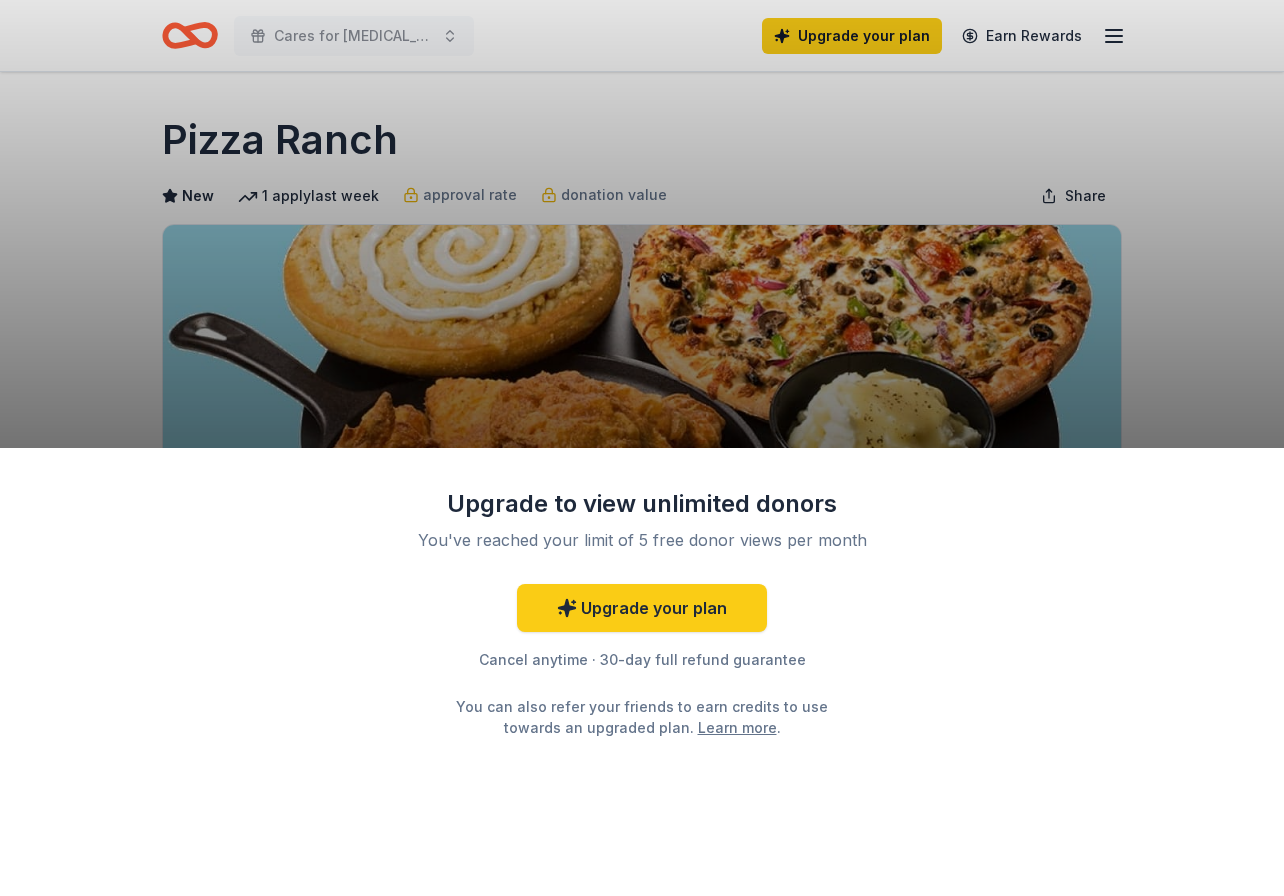 drag, startPoint x: 1198, startPoint y: 361, endPoint x: 1163, endPoint y: 224, distance: 141.40015 